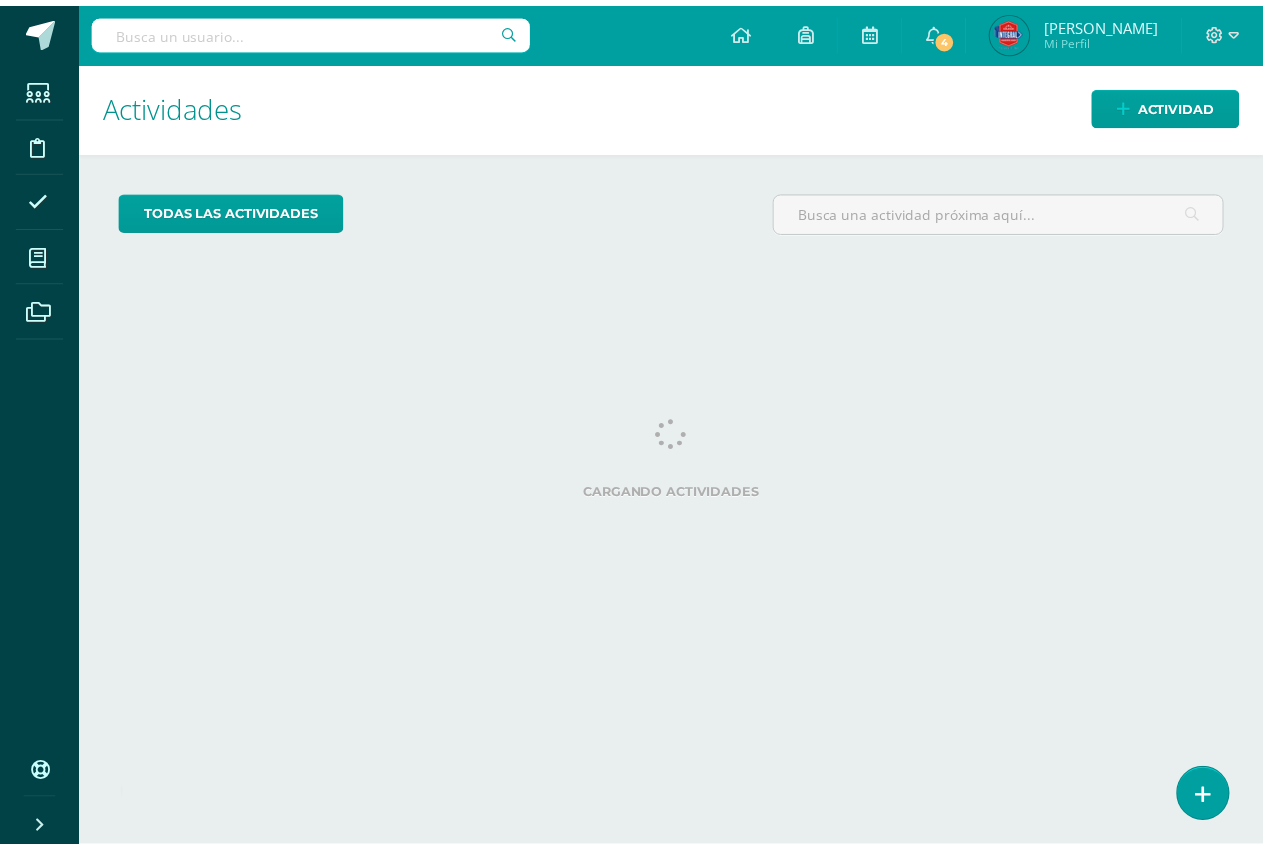 scroll, scrollTop: 0, scrollLeft: 0, axis: both 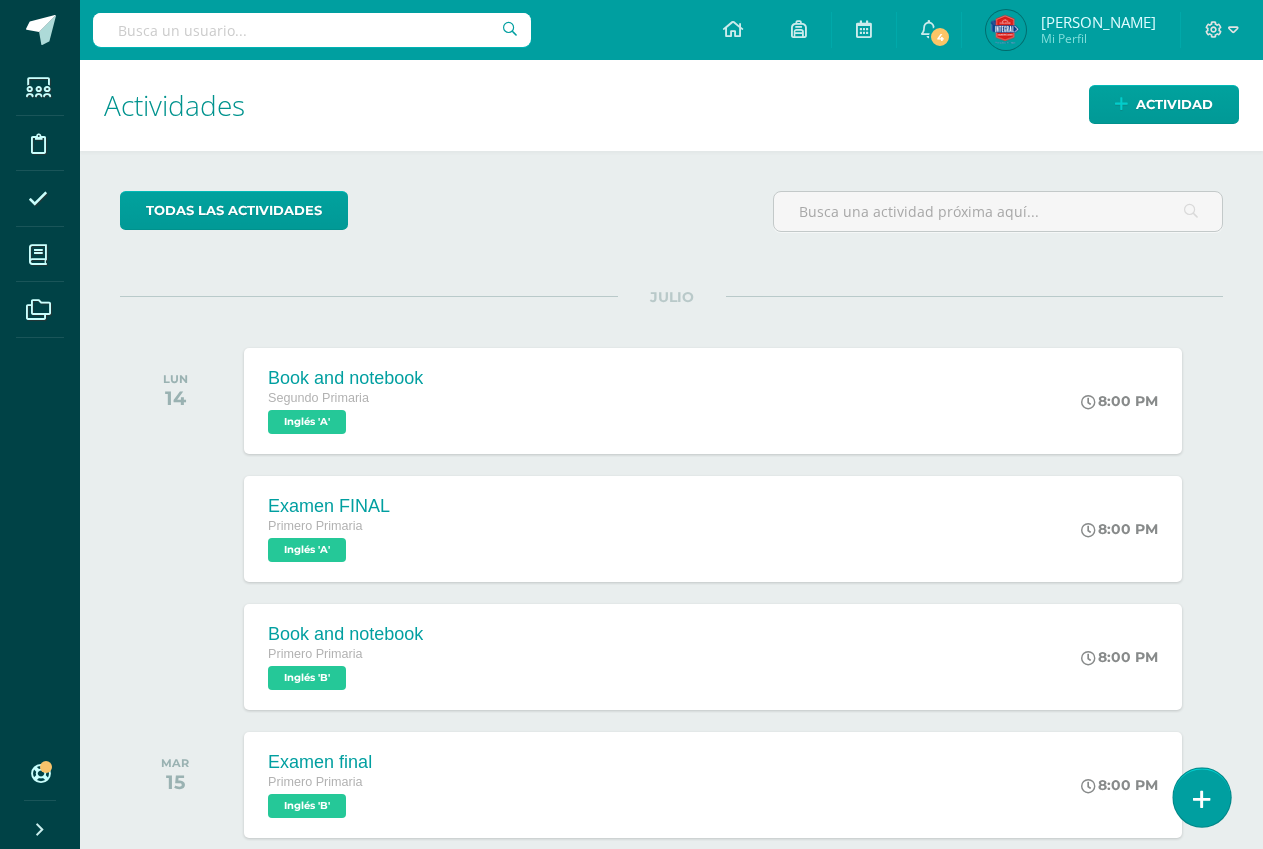 click at bounding box center [1201, 797] 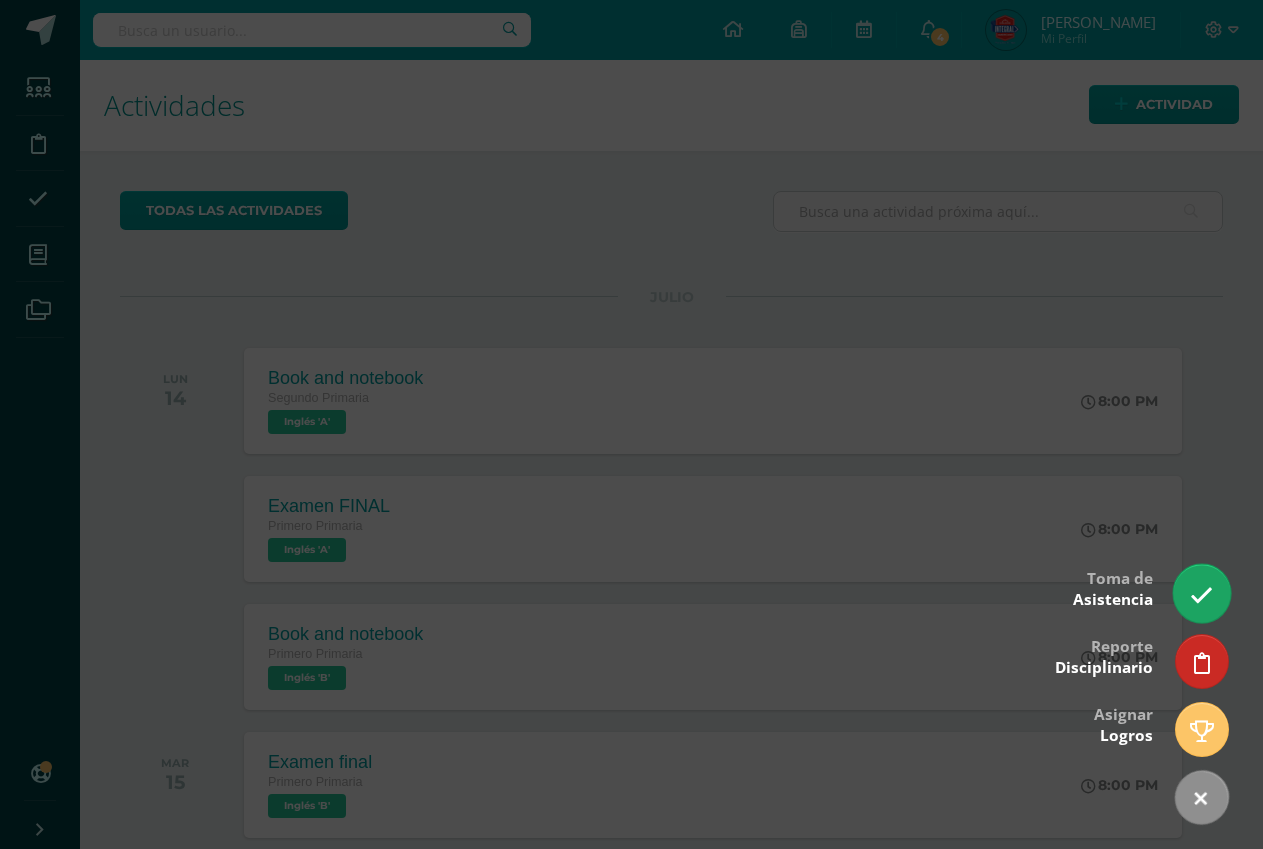click at bounding box center [1201, 593] 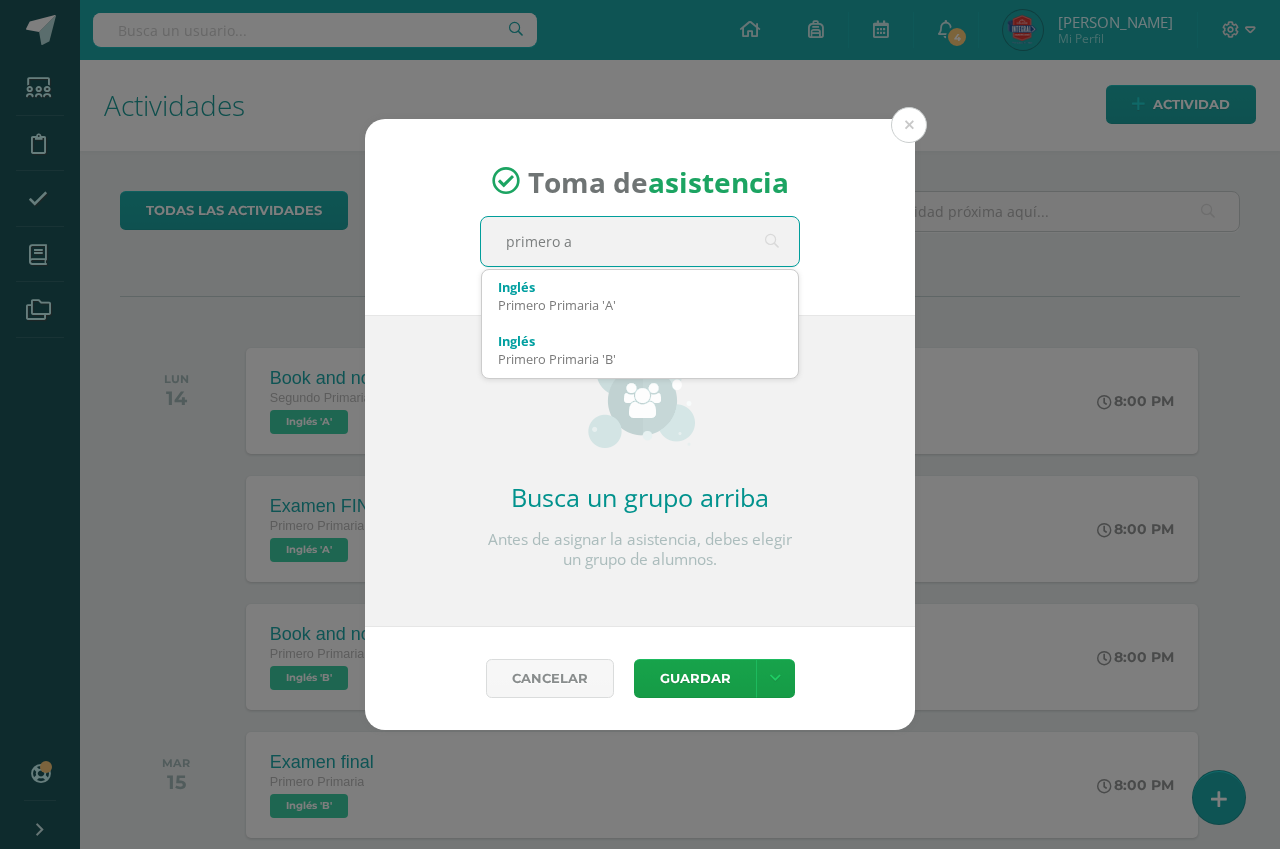 type on "primero a" 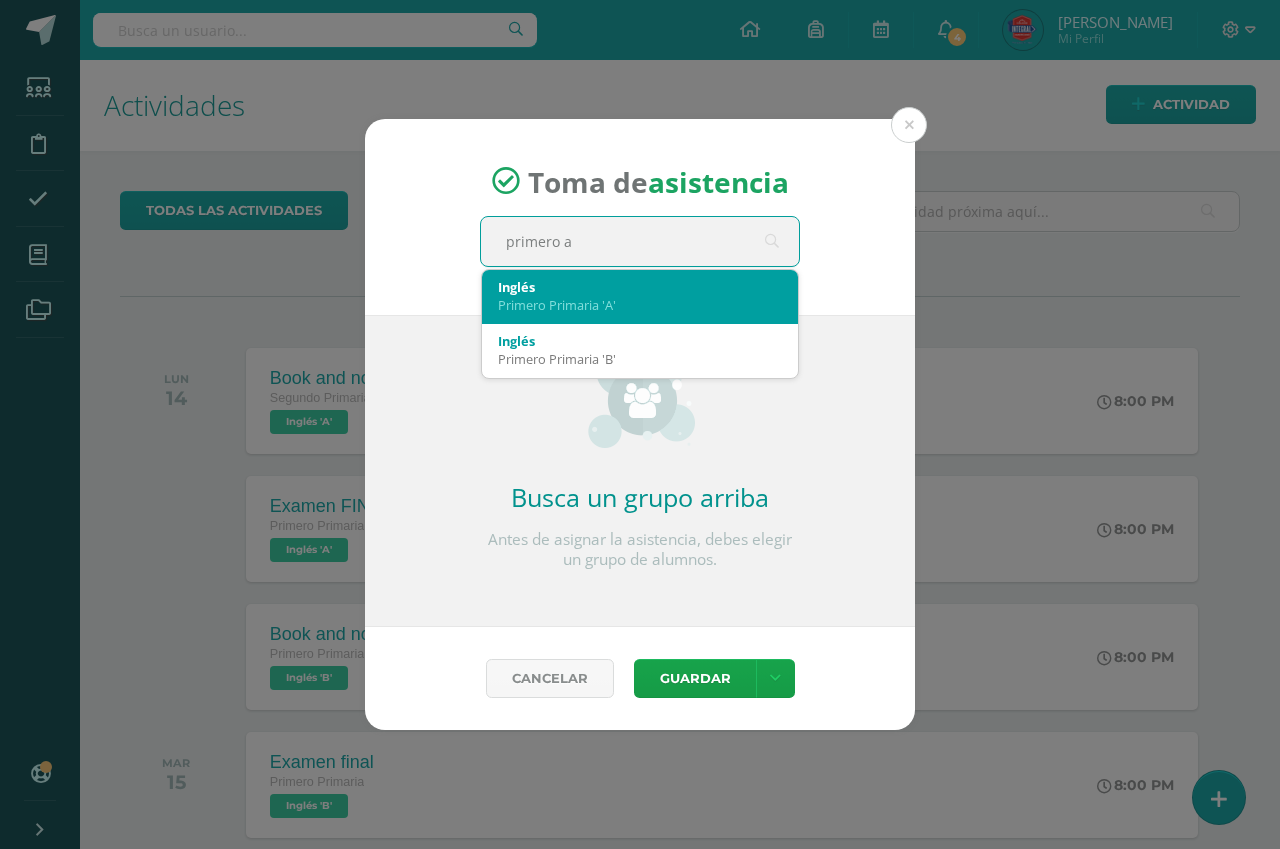 click on "Primero Primaria 'A'" at bounding box center (640, 305) 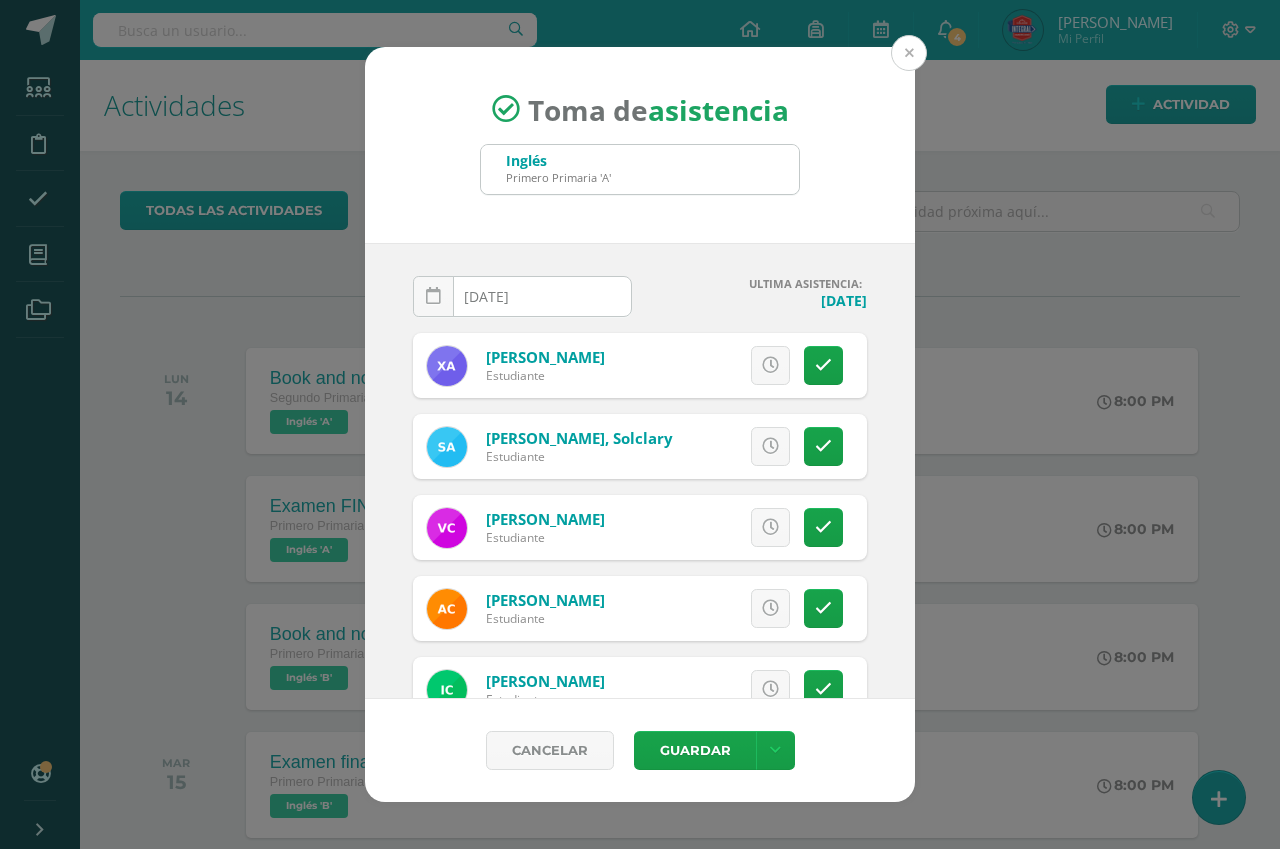 click at bounding box center (909, 53) 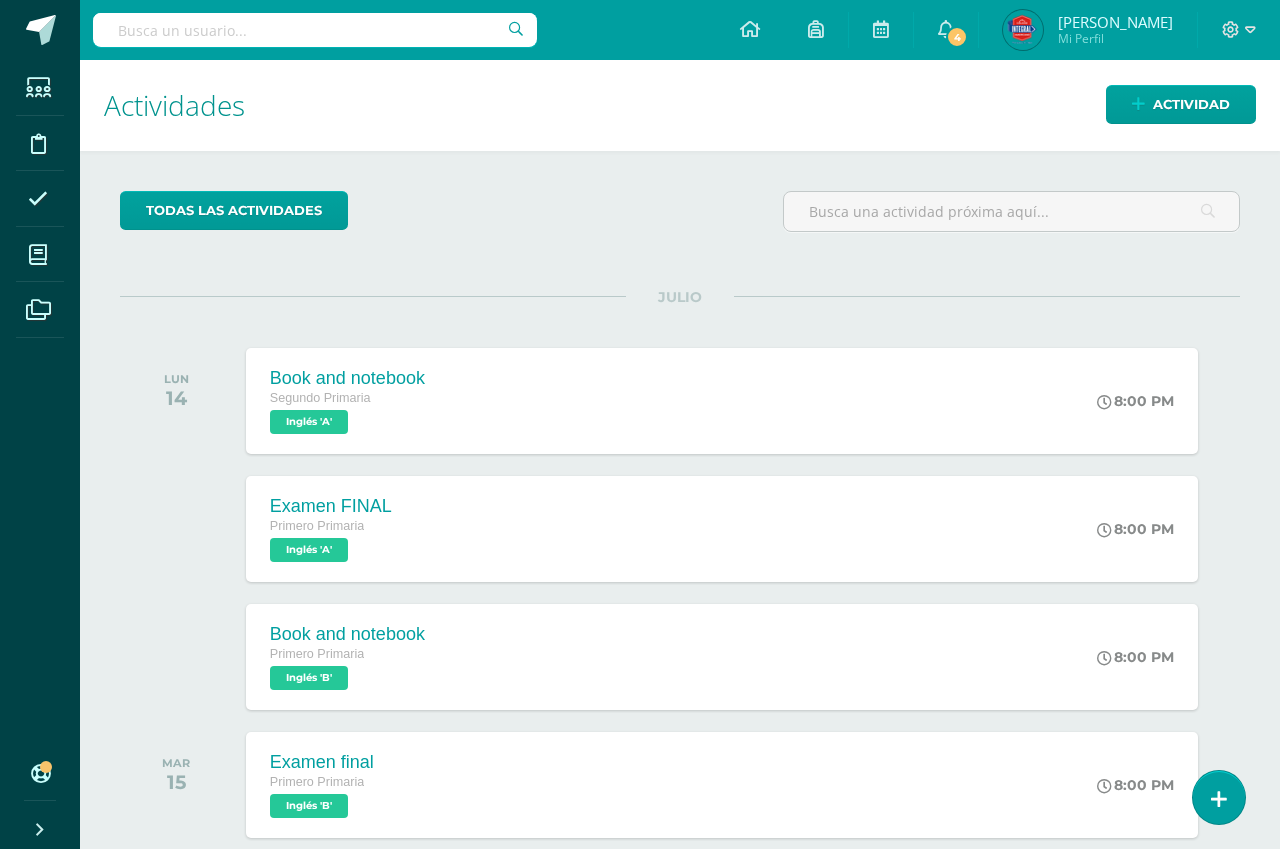 click on "[PERSON_NAME]" at bounding box center (1115, 22) 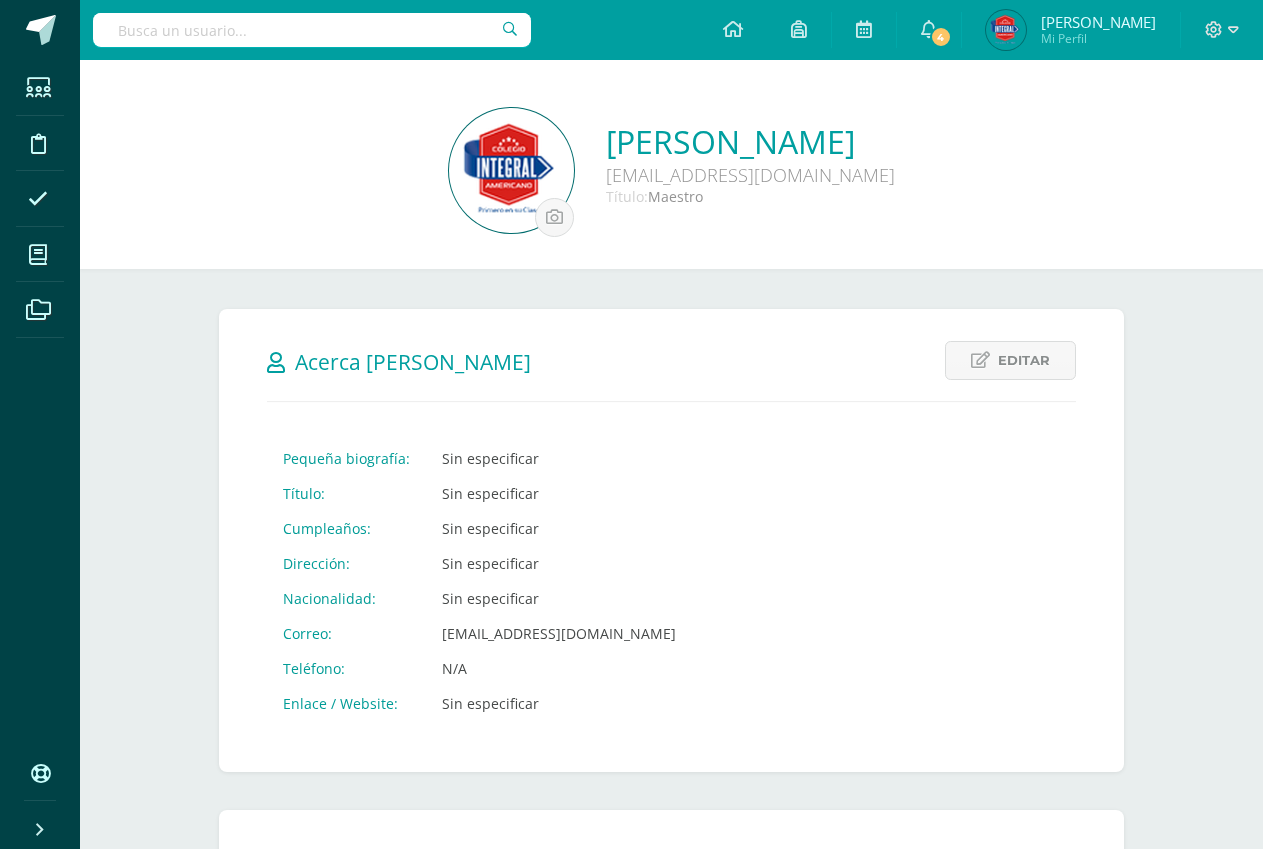 scroll, scrollTop: 0, scrollLeft: 0, axis: both 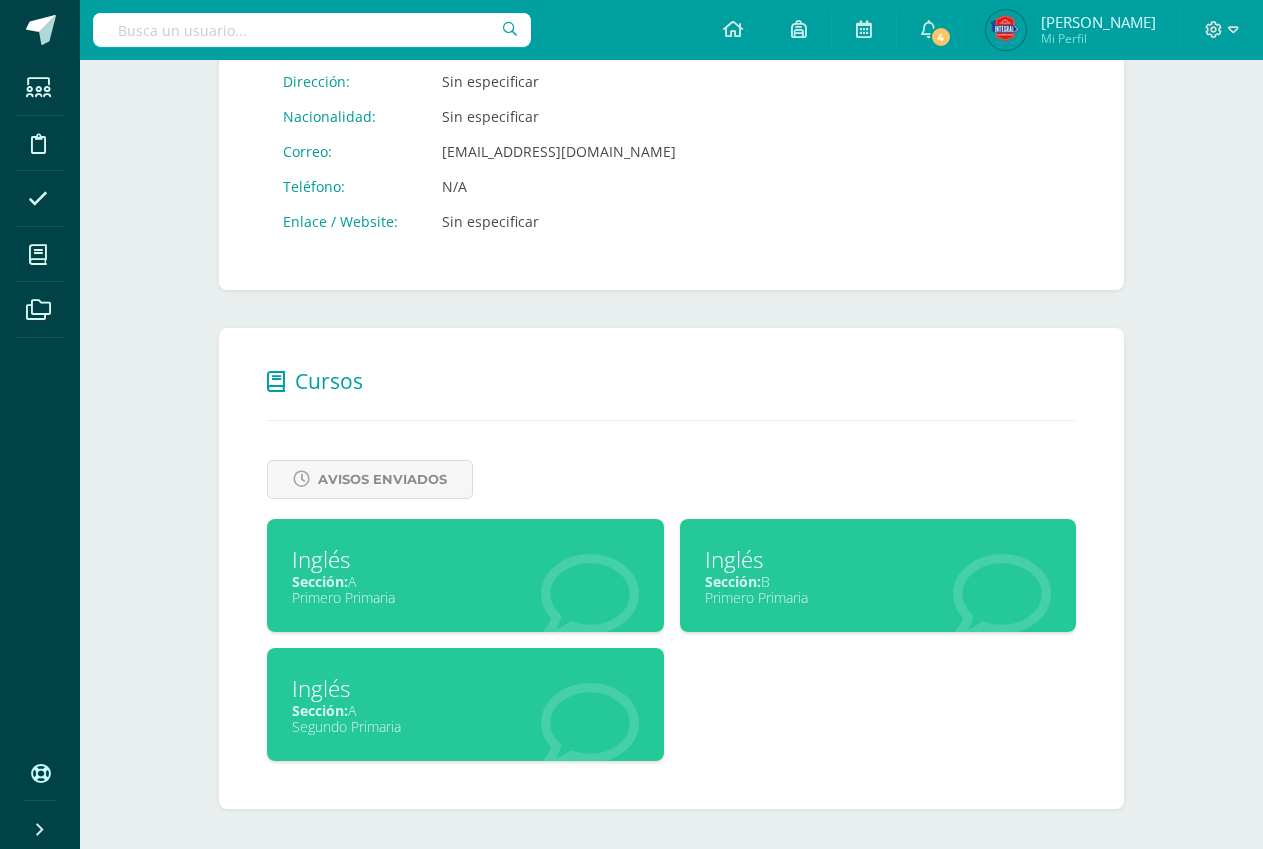 click on "Vivian Valeria Gil Morgan
vgil@integralamericano.edu.gt
Título:
Maestro
Editar Cancelar Guardar
Acerca de Vivian Valeria
Pequeña biografía:
Sin especificar
Título:
Sin especificar
Cumpleaños:
Sin especificar
Dirección:
Sin especificar
Nacionalidad:
Sin especificar
Correo: vgil@integralamericano.edu.gt Teléfono:
N/A
Enlace / Website: Cursos Avisos Enviados" at bounding box center (671, 213) 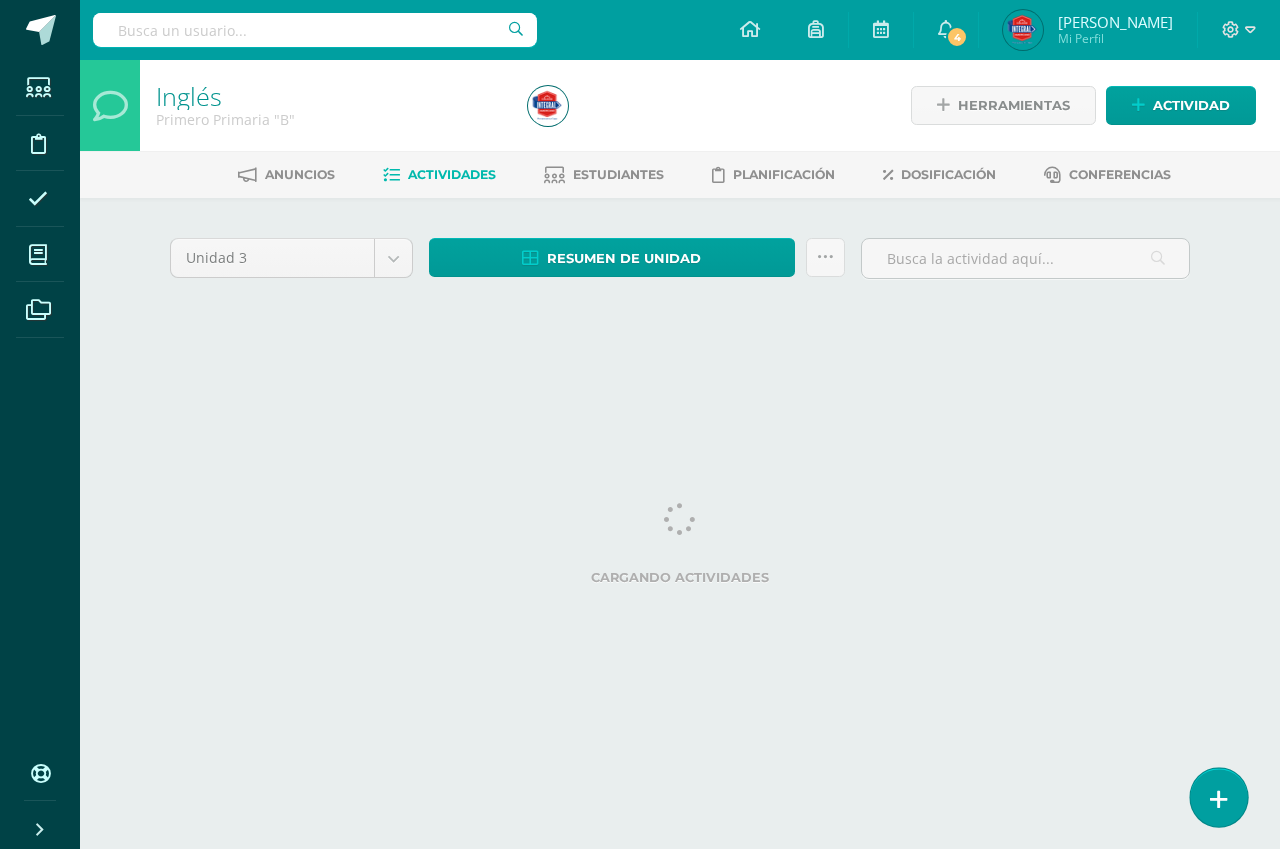 scroll, scrollTop: 0, scrollLeft: 0, axis: both 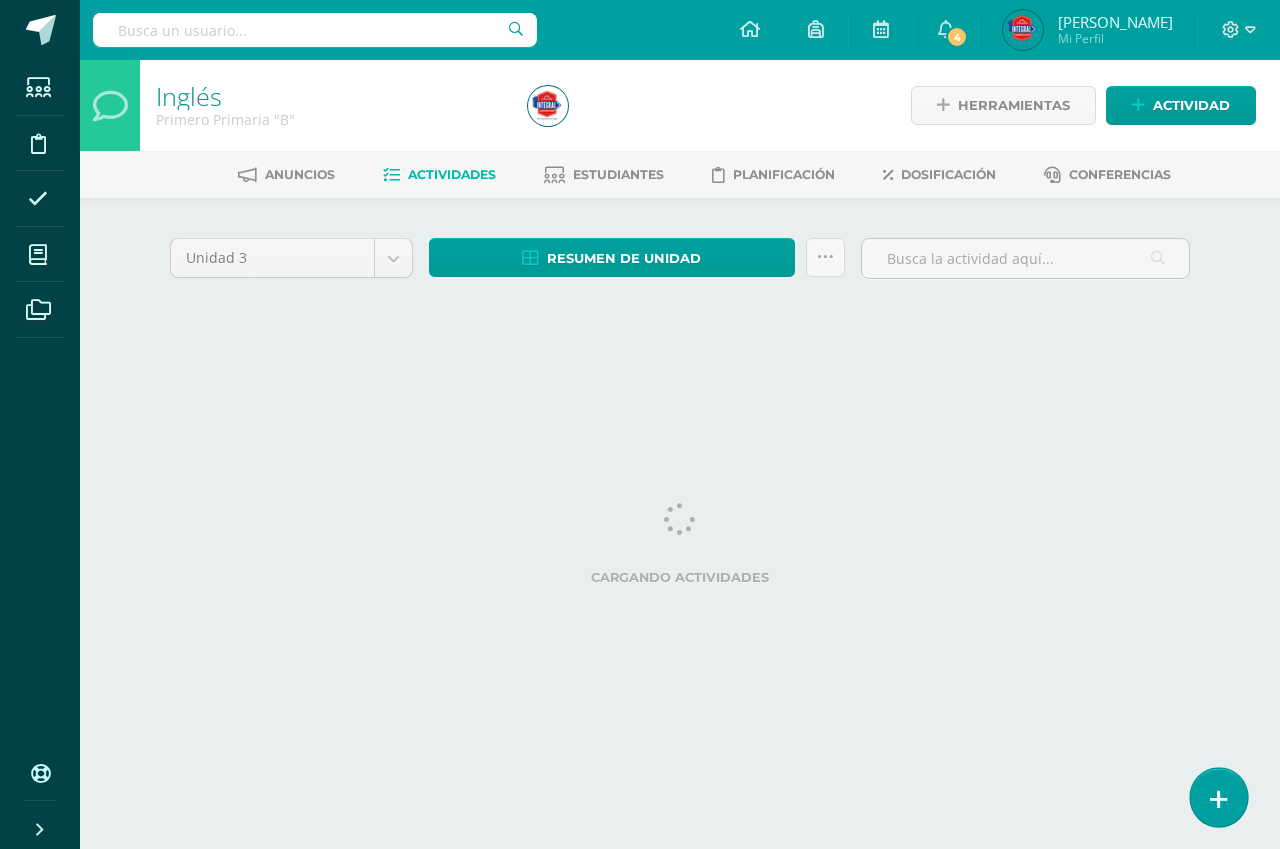 click at bounding box center [1218, 797] 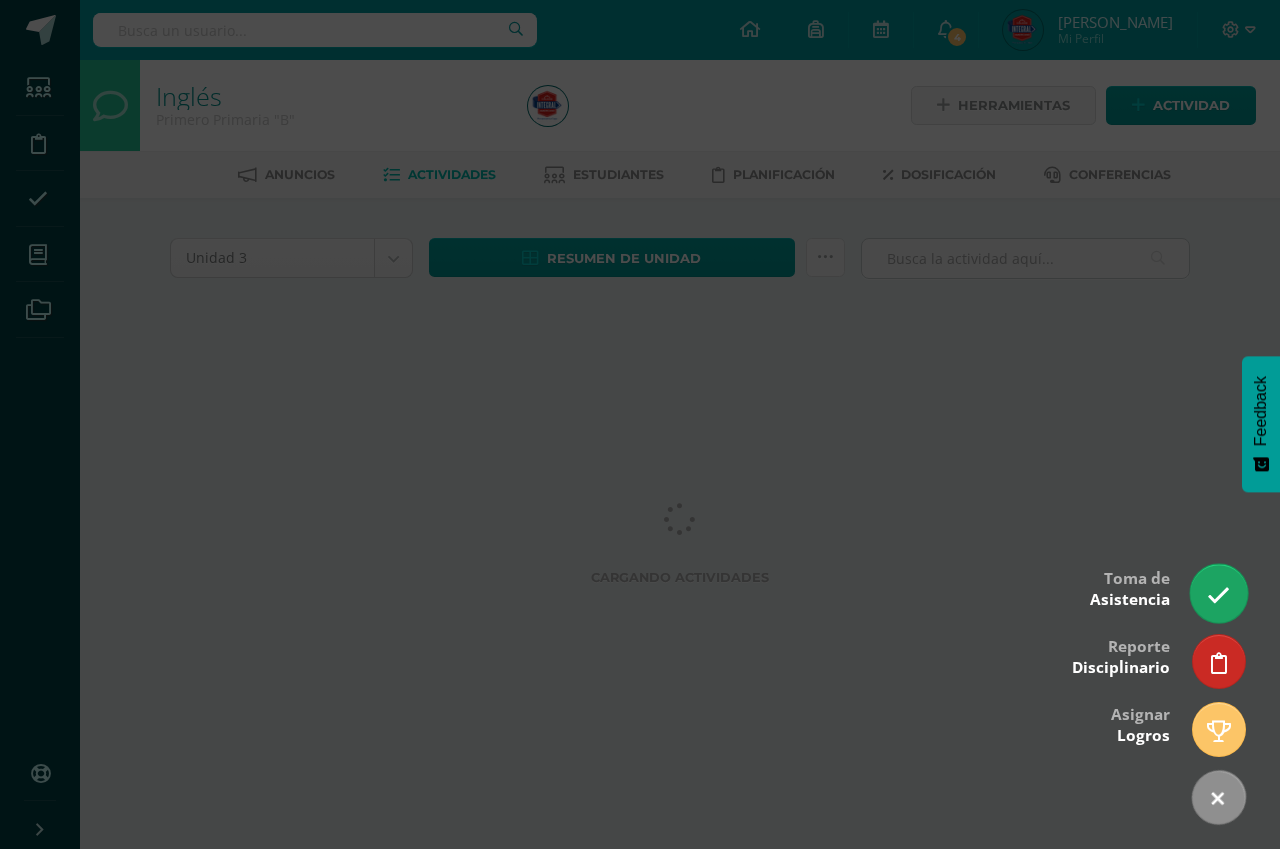 click at bounding box center (1218, 595) 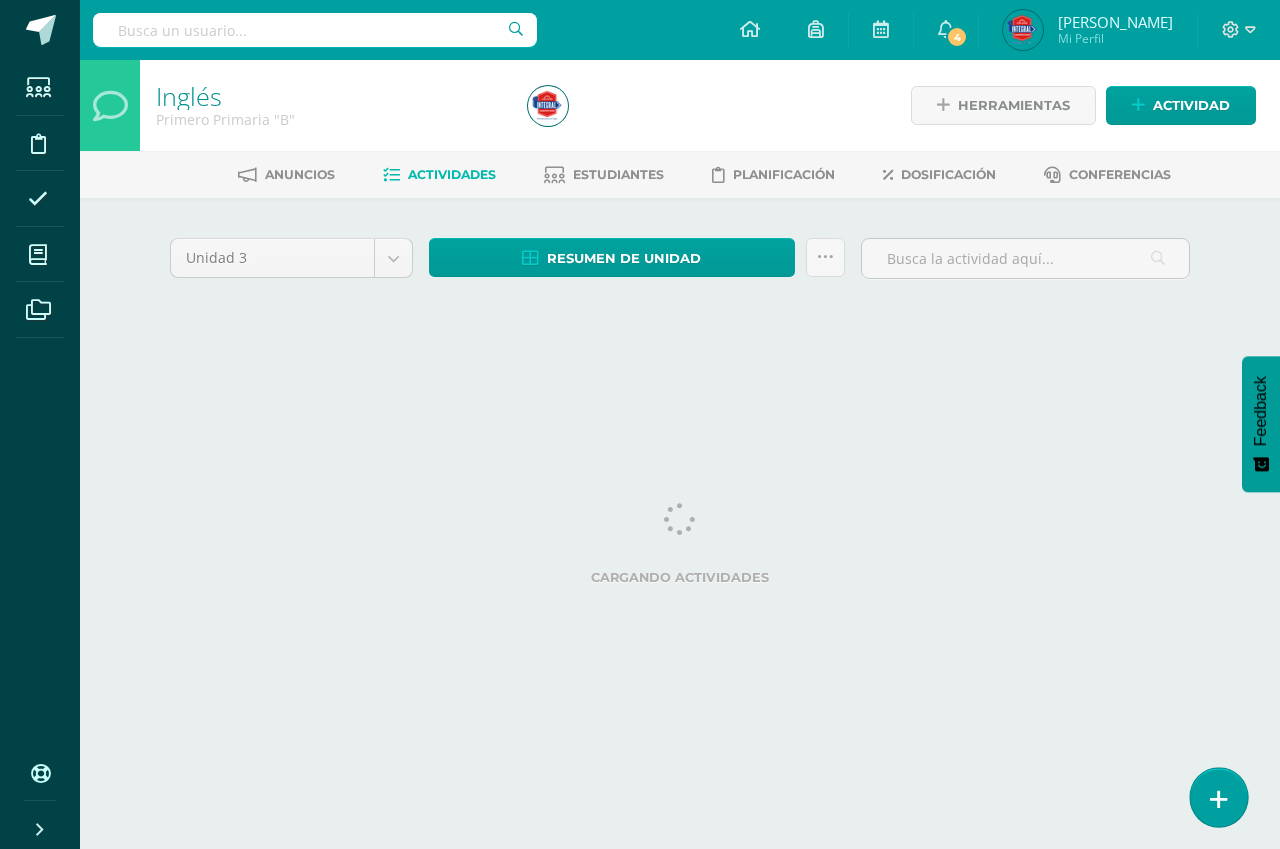 click at bounding box center (1218, 797) 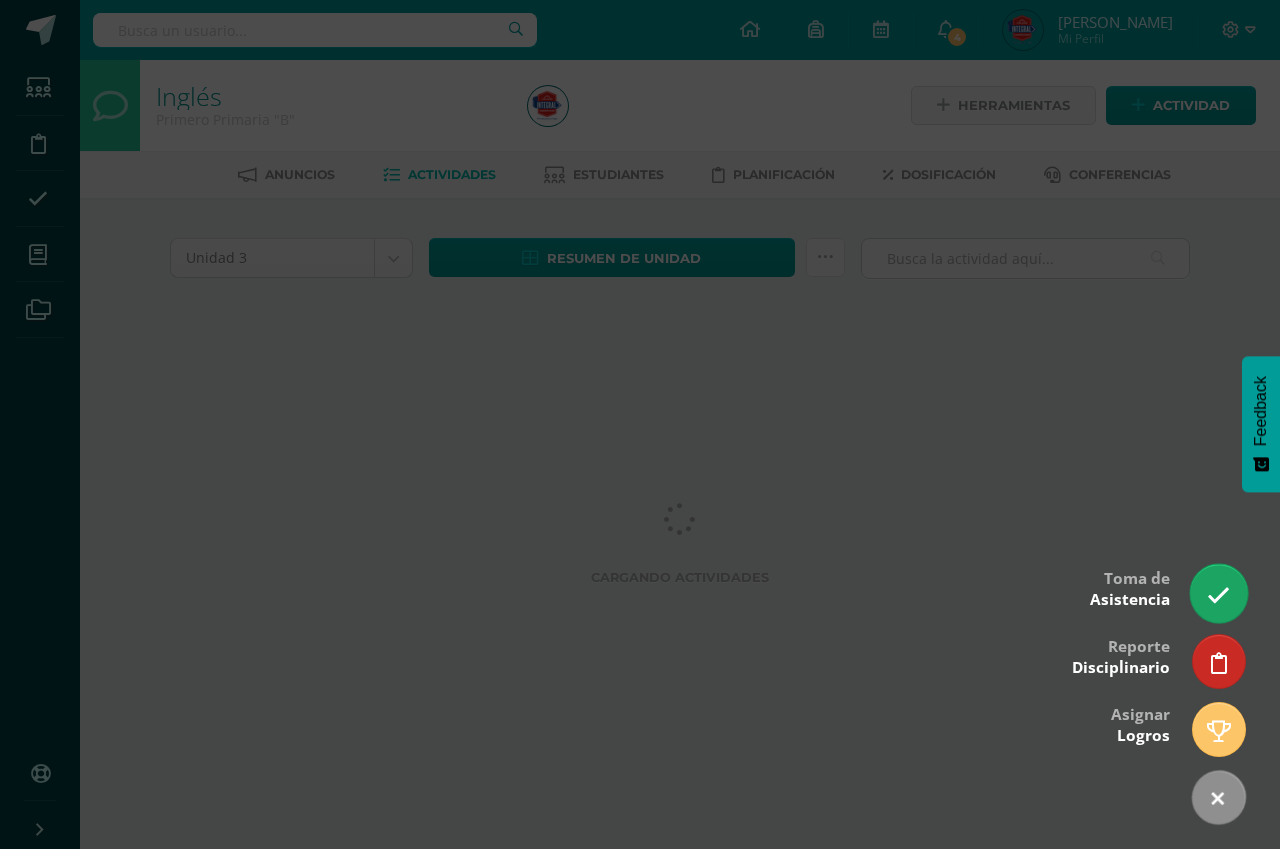 click at bounding box center (1218, 593) 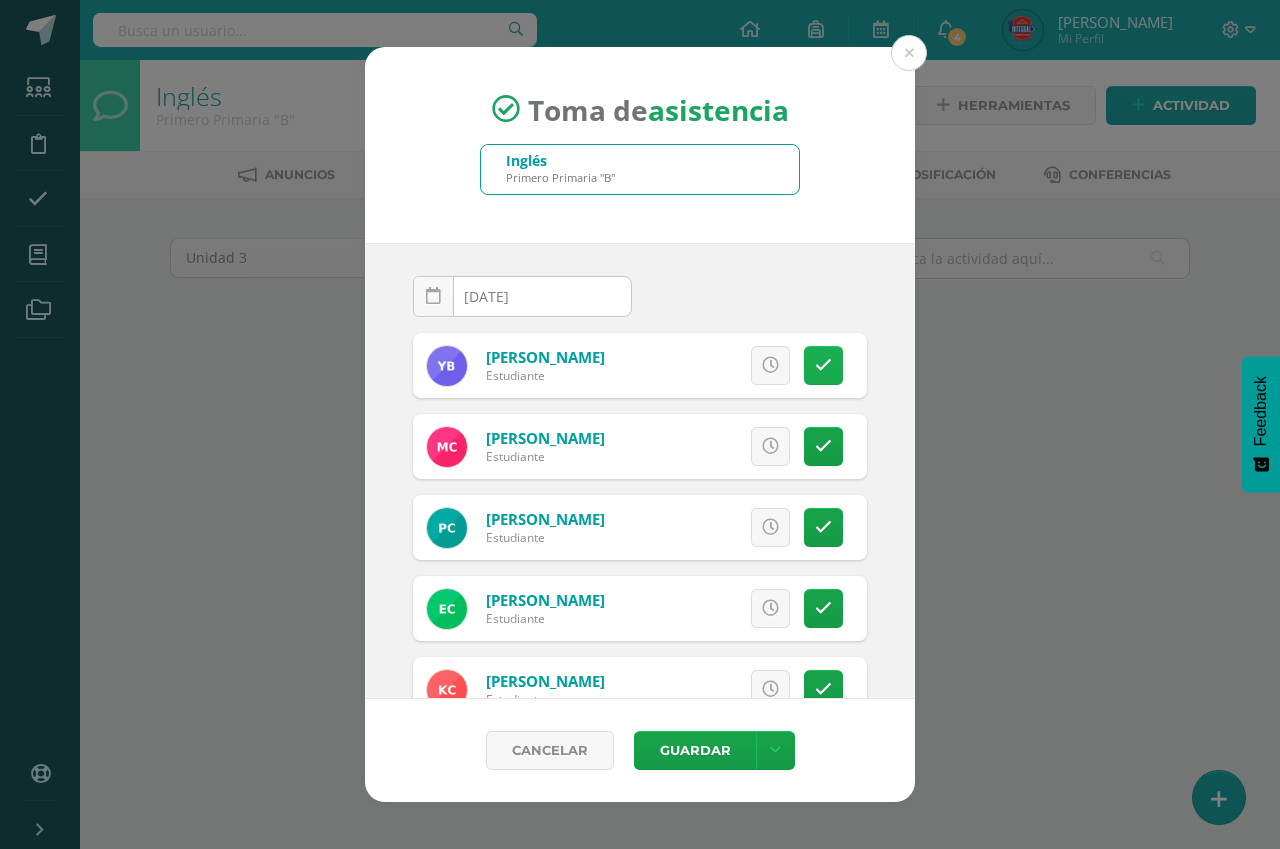 click at bounding box center [823, 365] 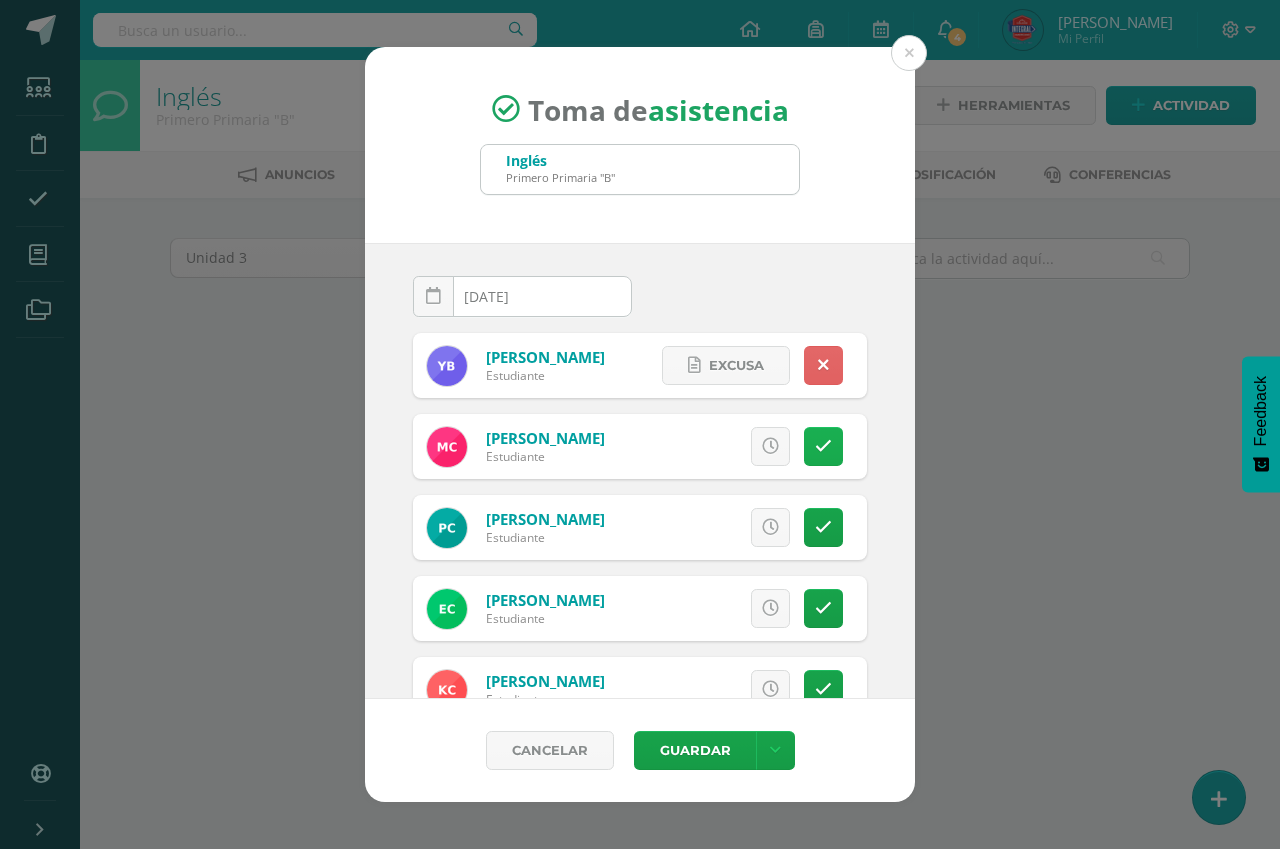 drag, startPoint x: 807, startPoint y: 437, endPoint x: 804, endPoint y: 459, distance: 22.203604 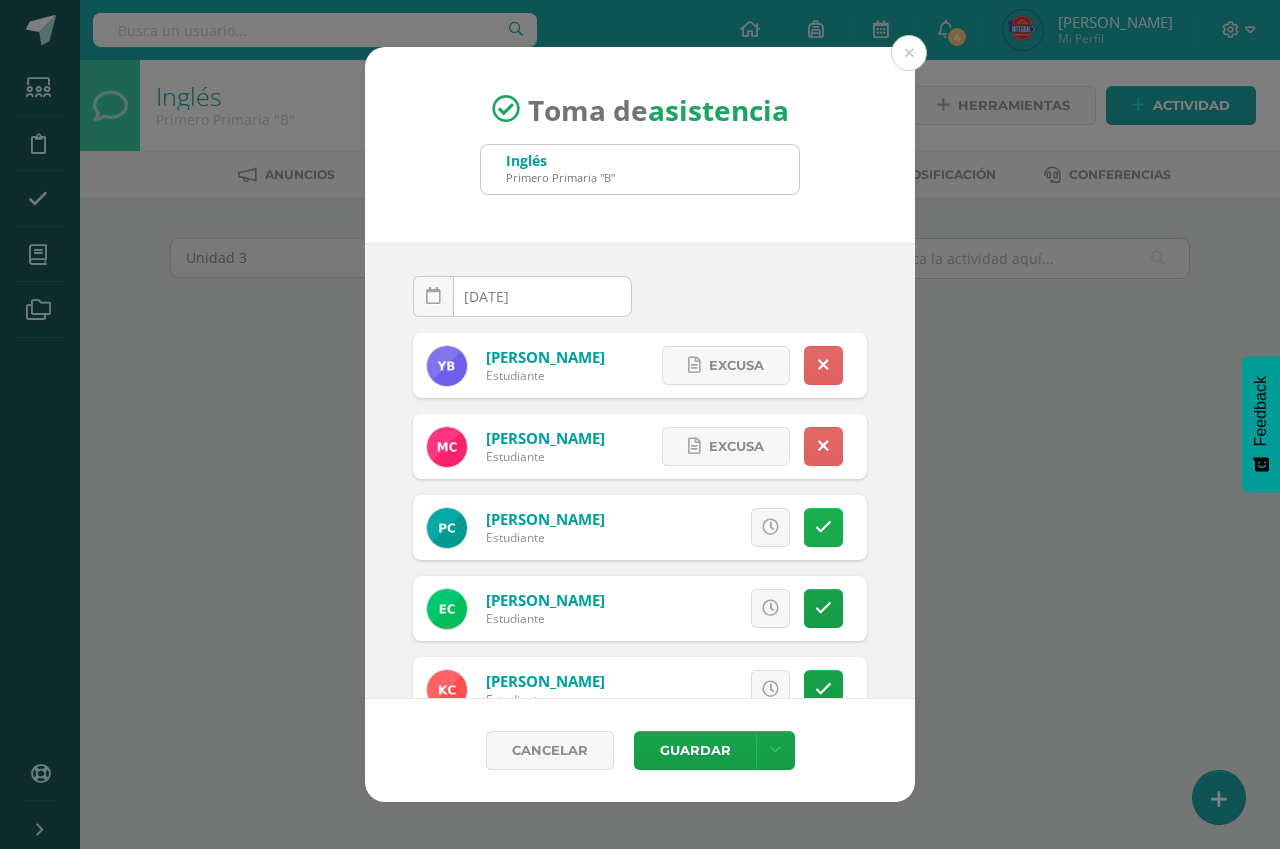click at bounding box center (823, 527) 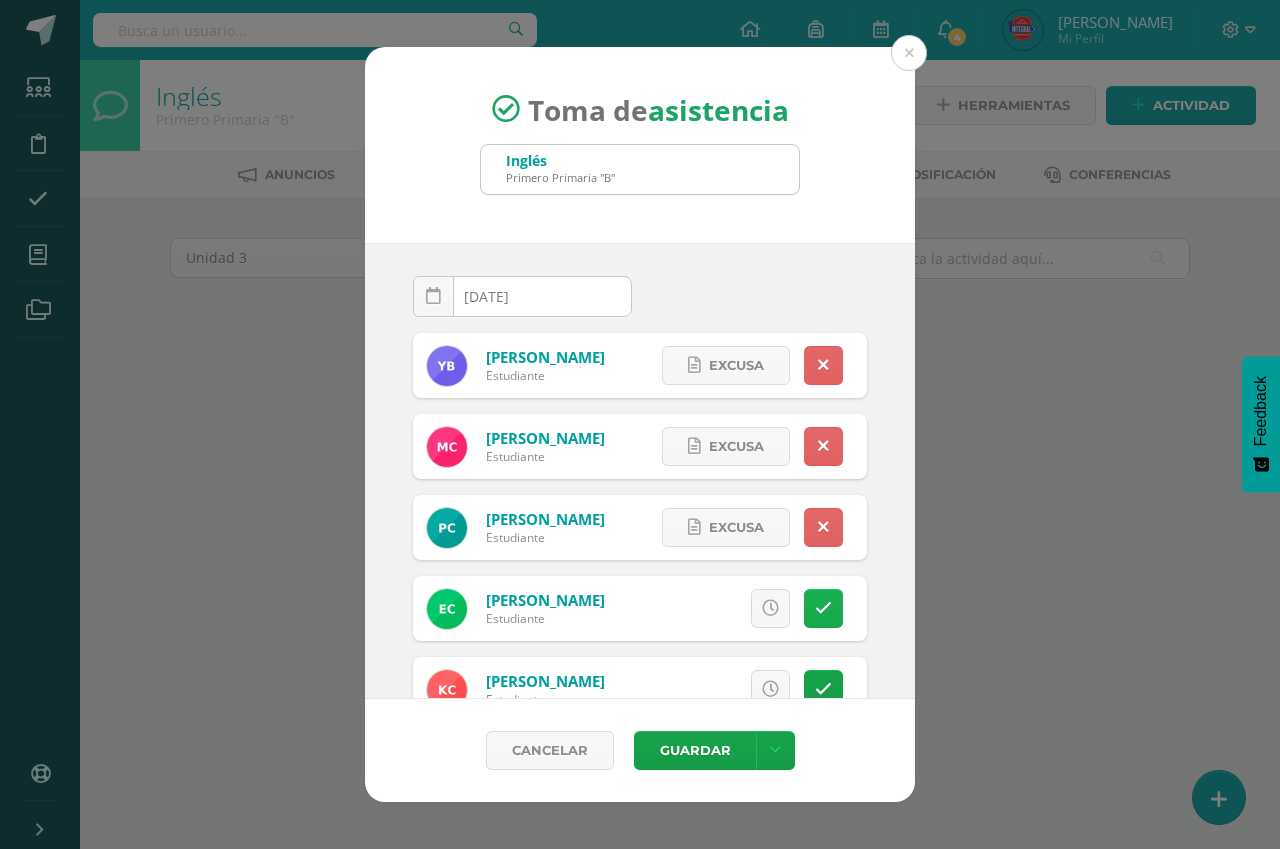 click at bounding box center (823, 608) 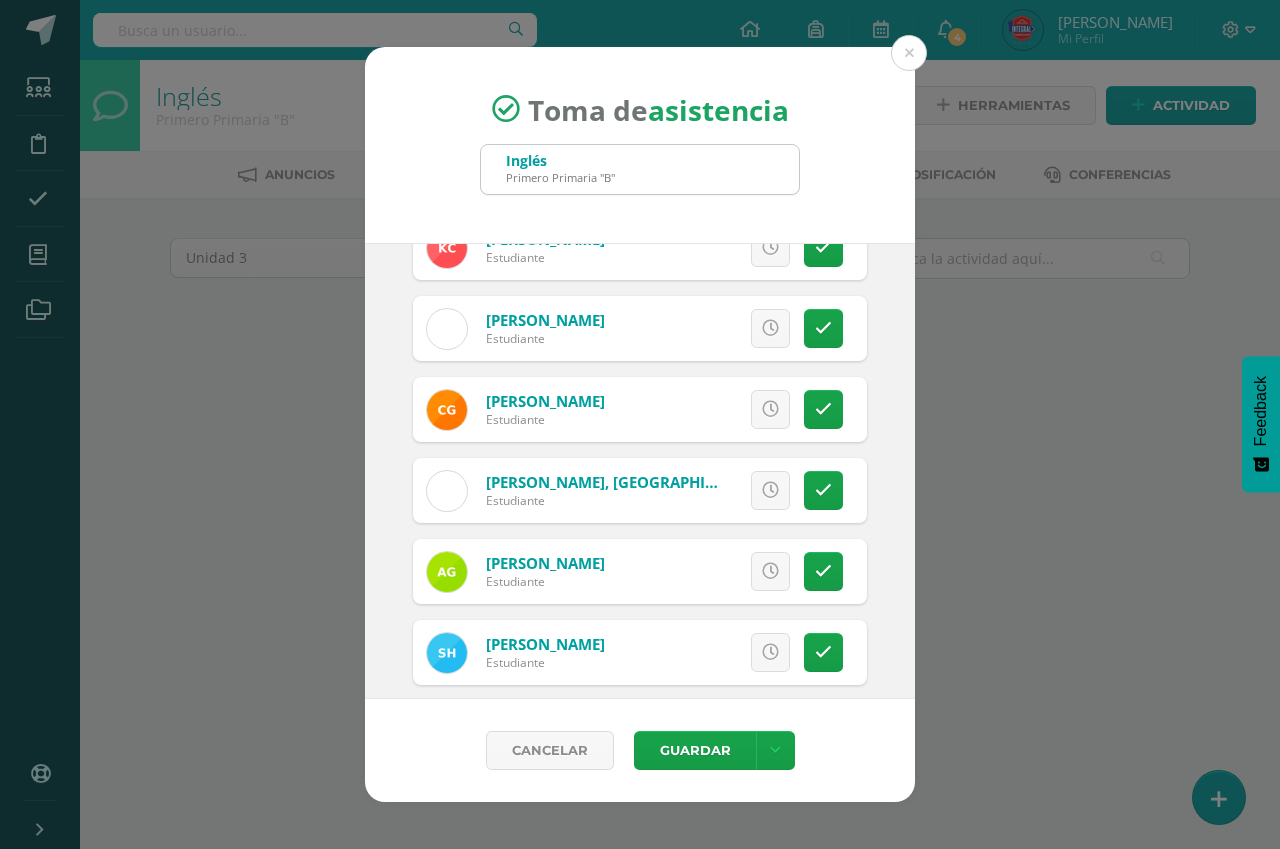 scroll, scrollTop: 396, scrollLeft: 0, axis: vertical 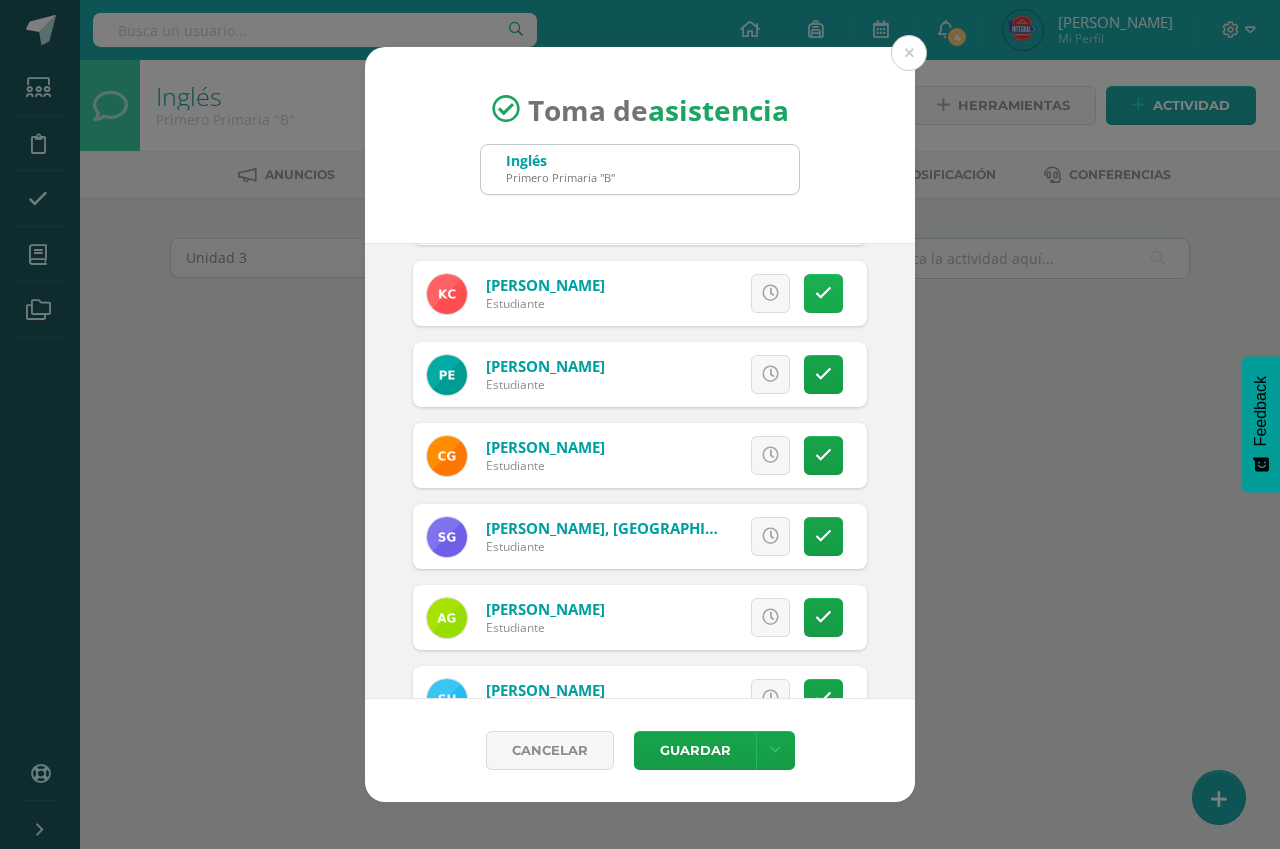 click at bounding box center (823, 293) 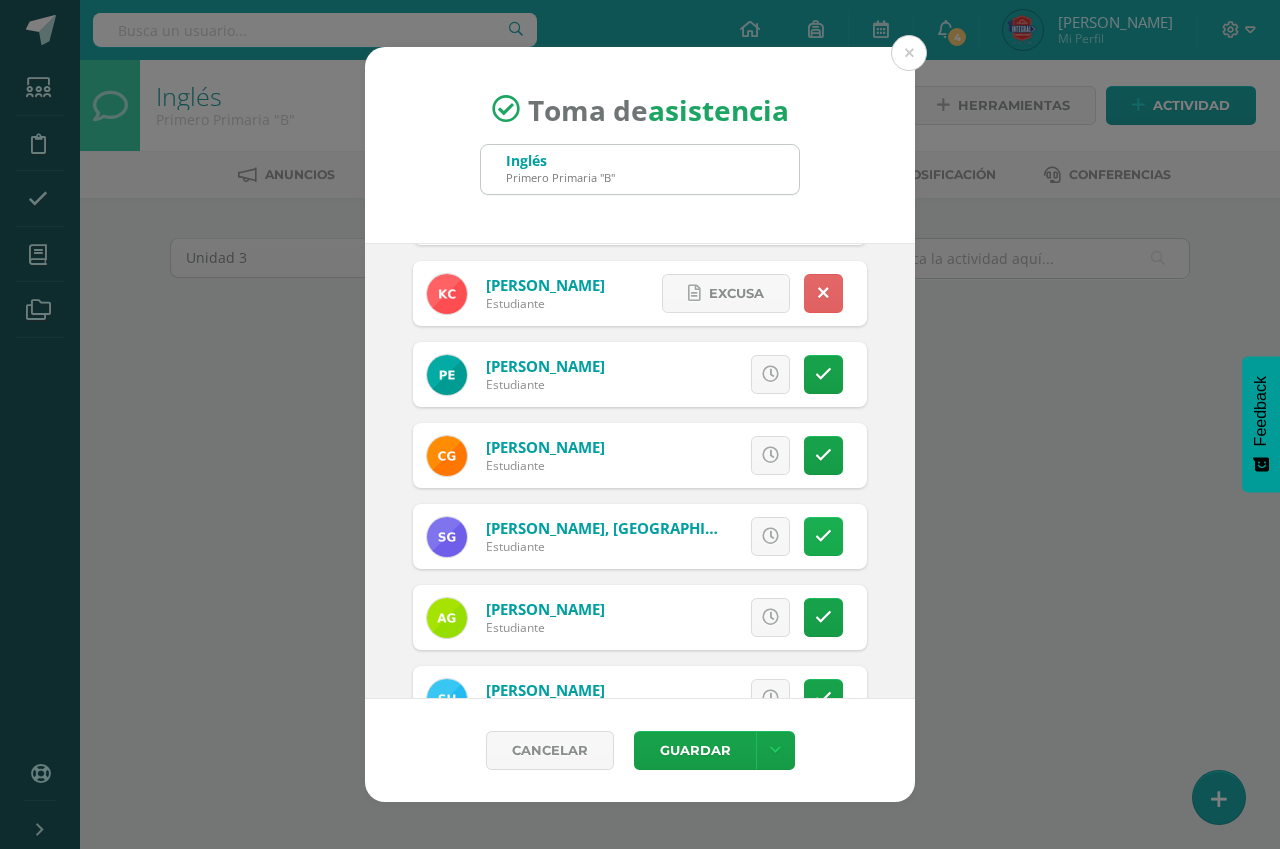 click at bounding box center (823, 536) 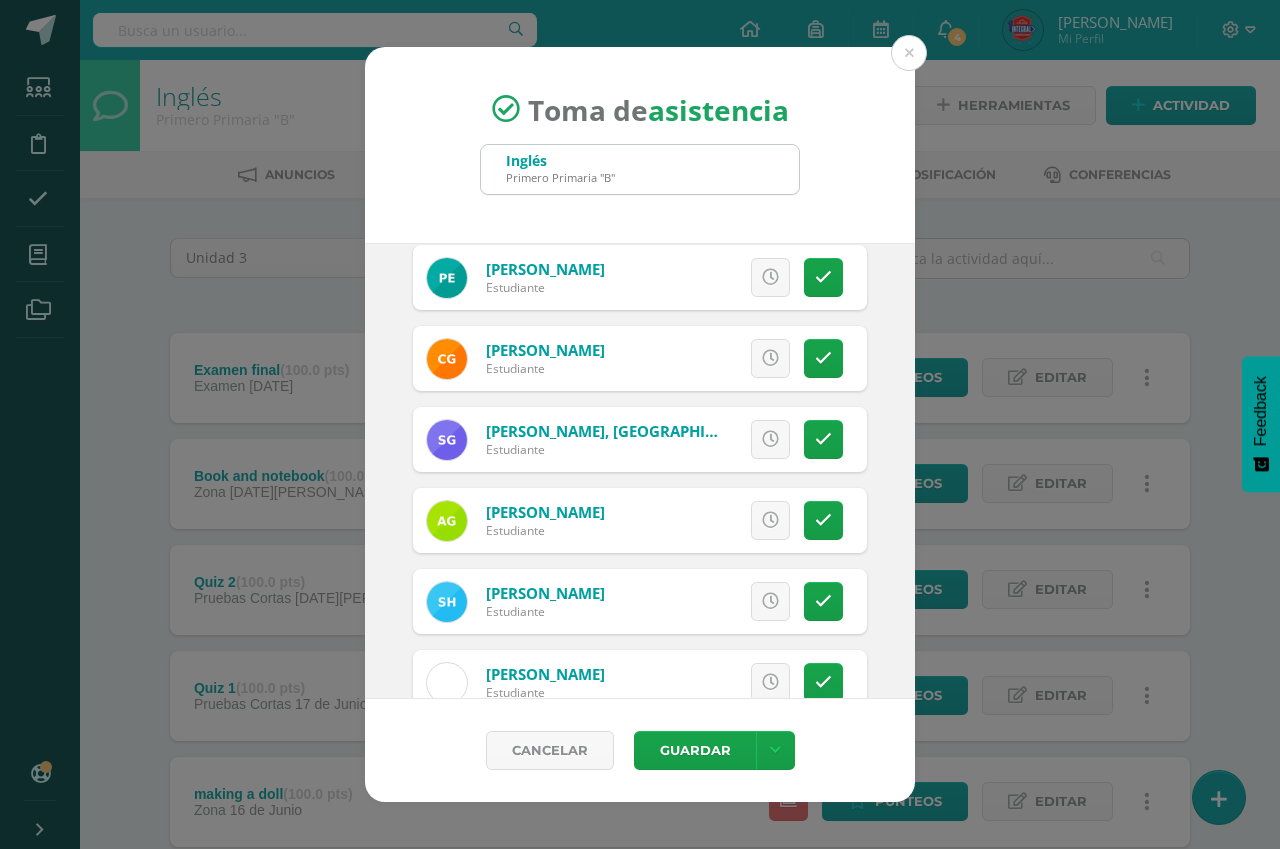 scroll, scrollTop: 509, scrollLeft: 0, axis: vertical 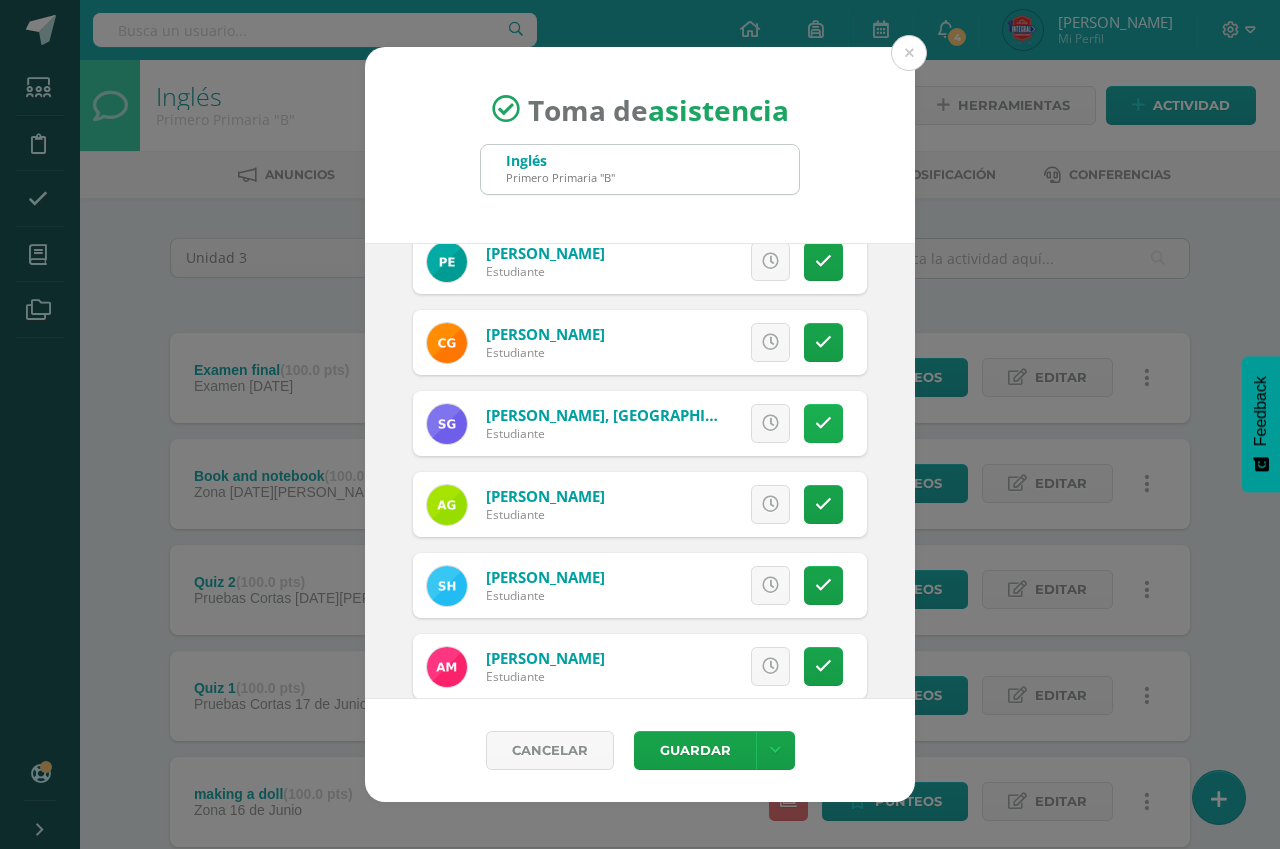 click at bounding box center [823, 423] 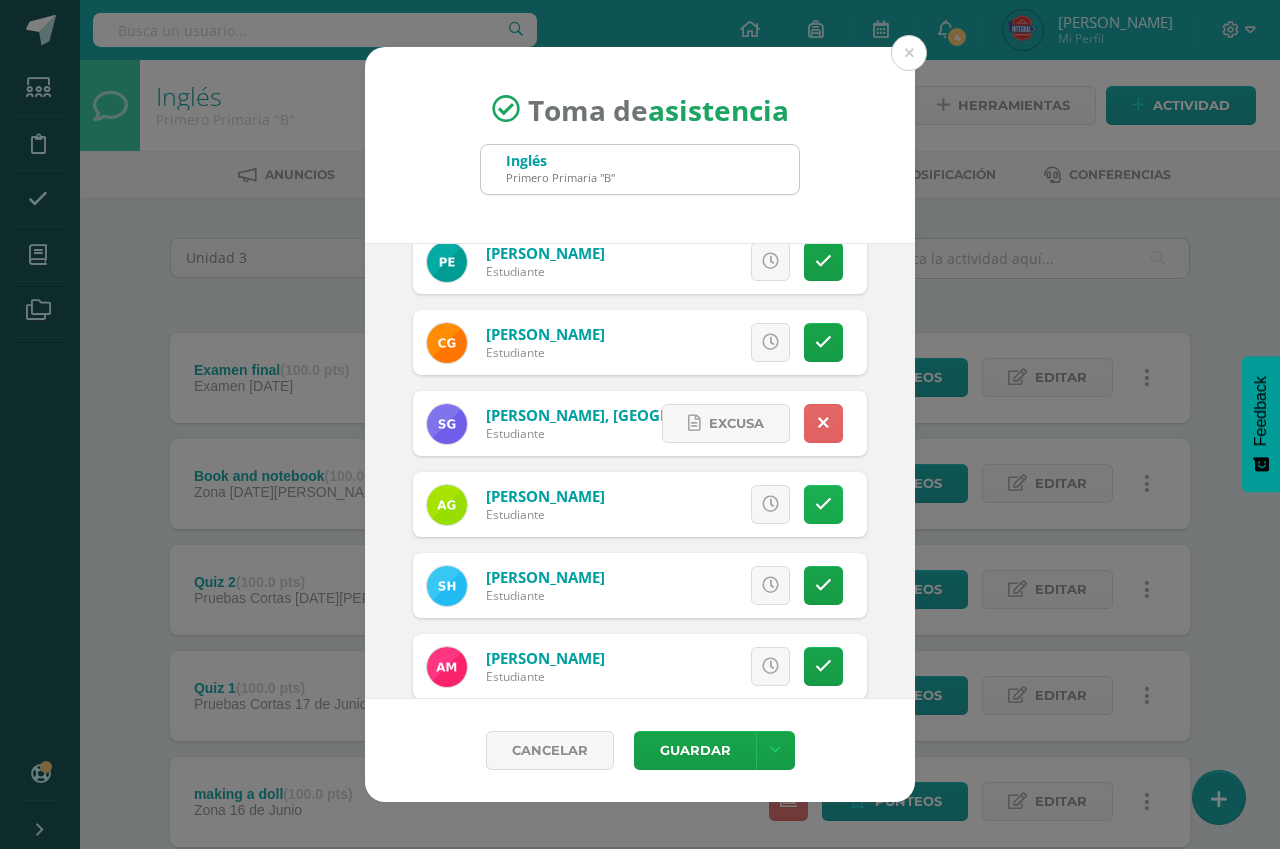click at bounding box center (823, 504) 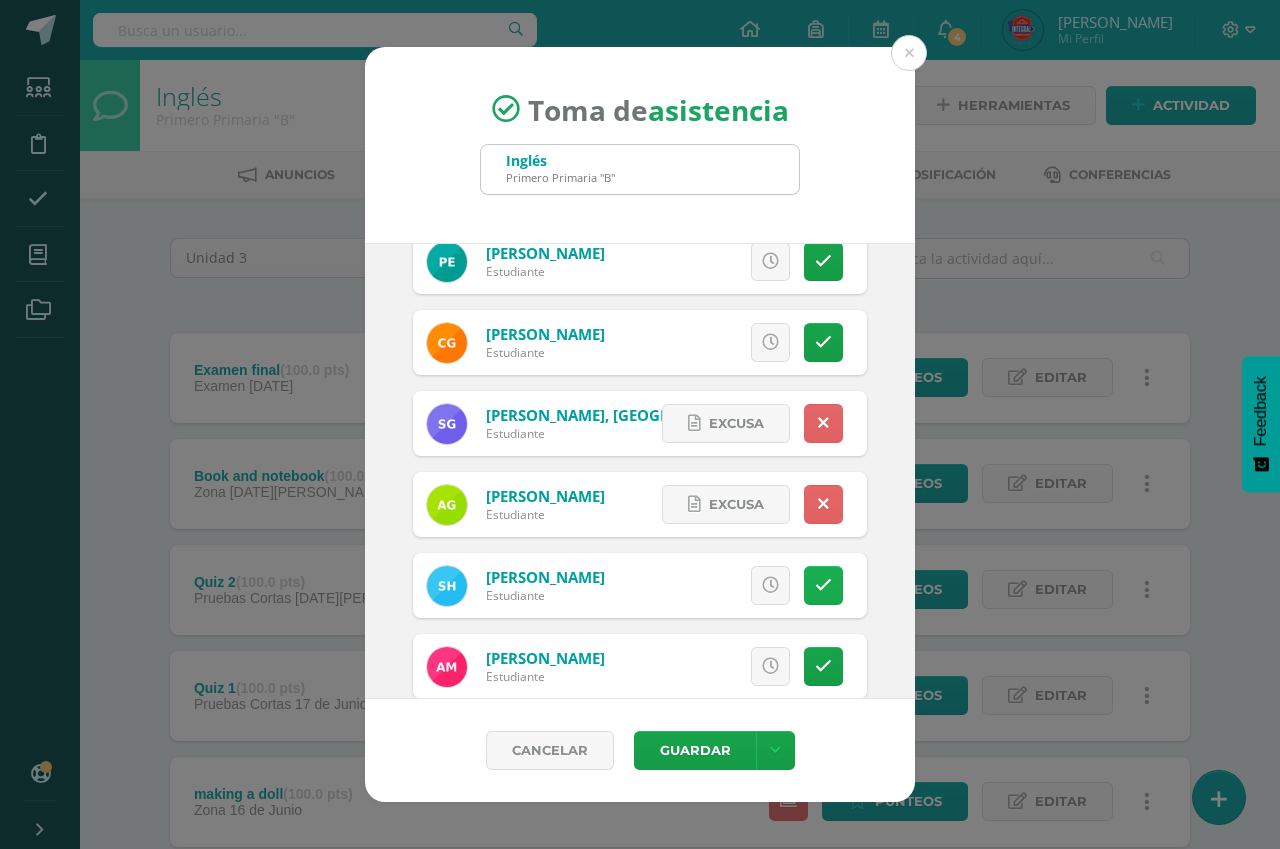 click at bounding box center [823, 585] 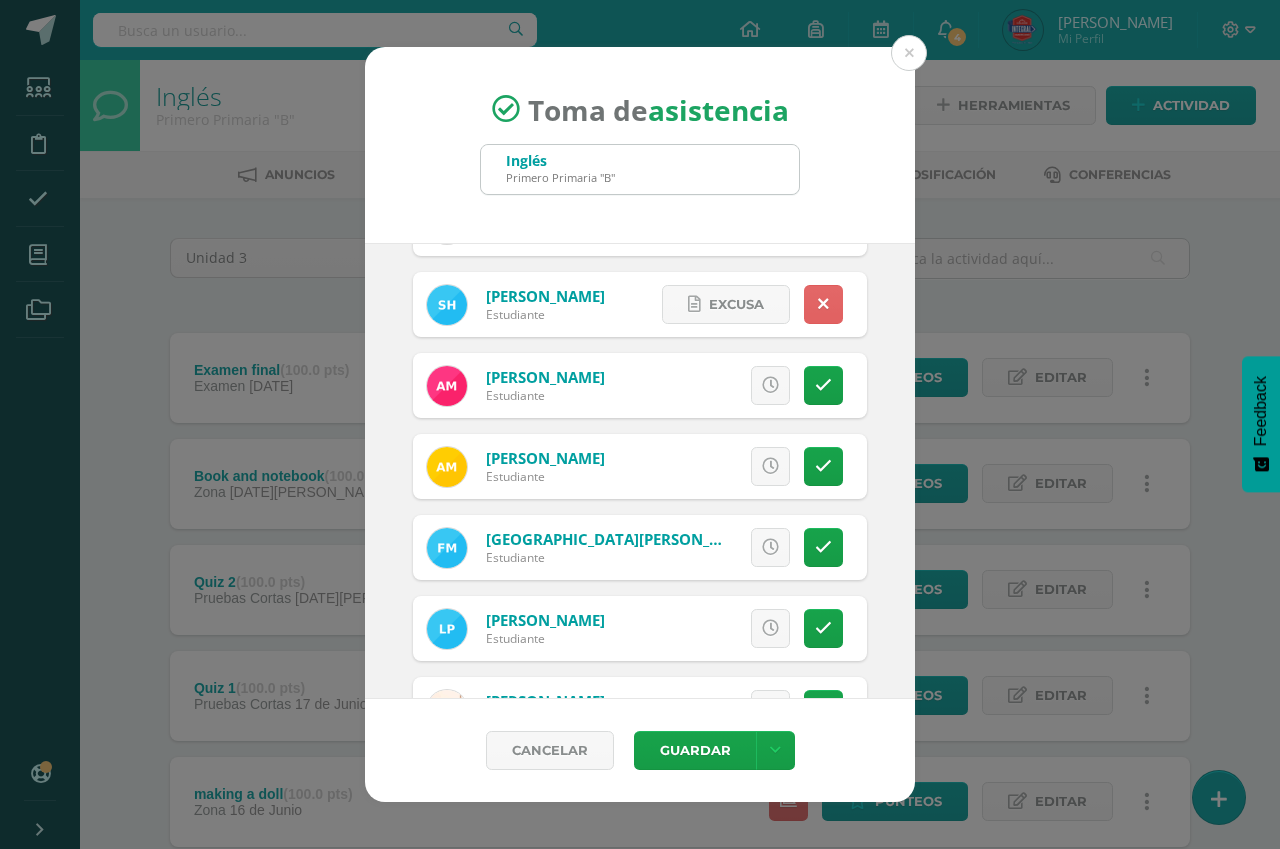 scroll, scrollTop: 795, scrollLeft: 0, axis: vertical 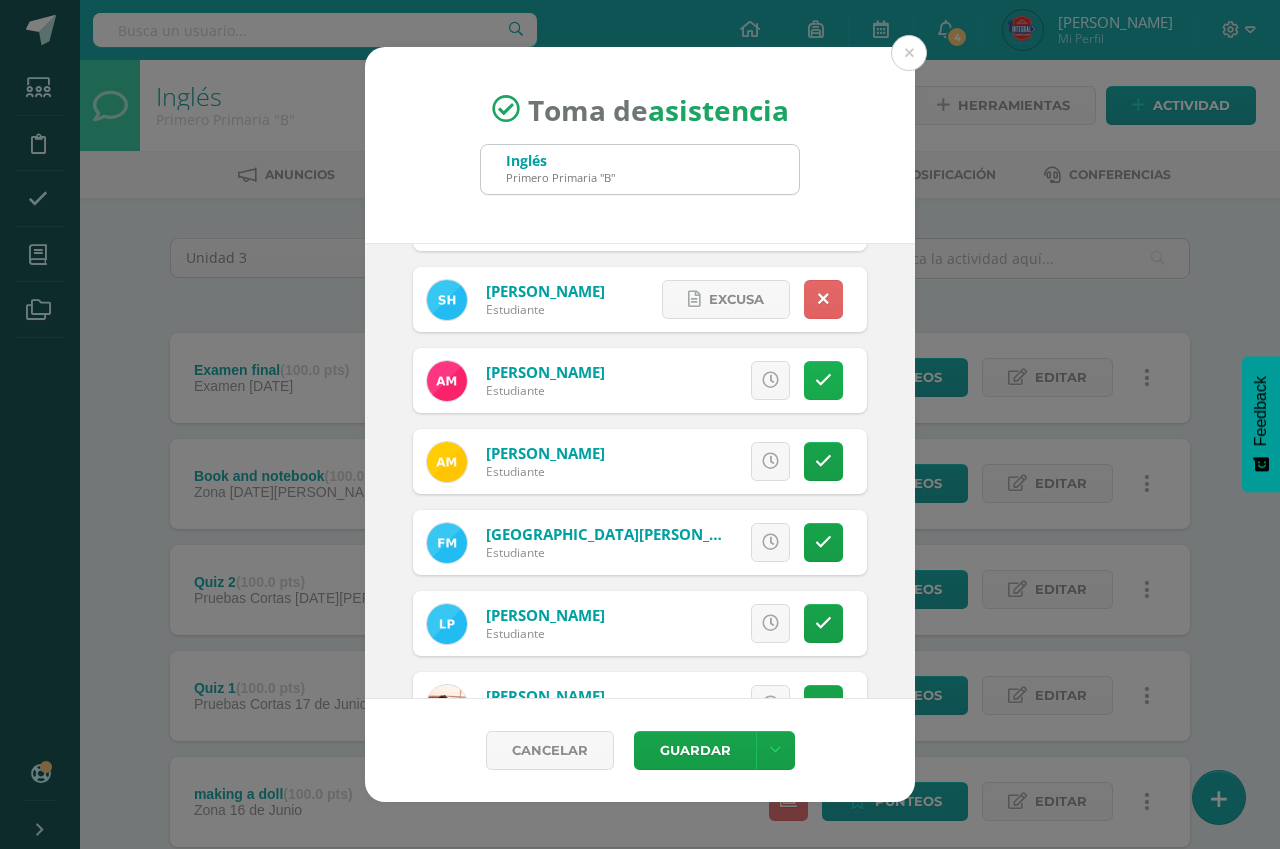 click at bounding box center [823, 380] 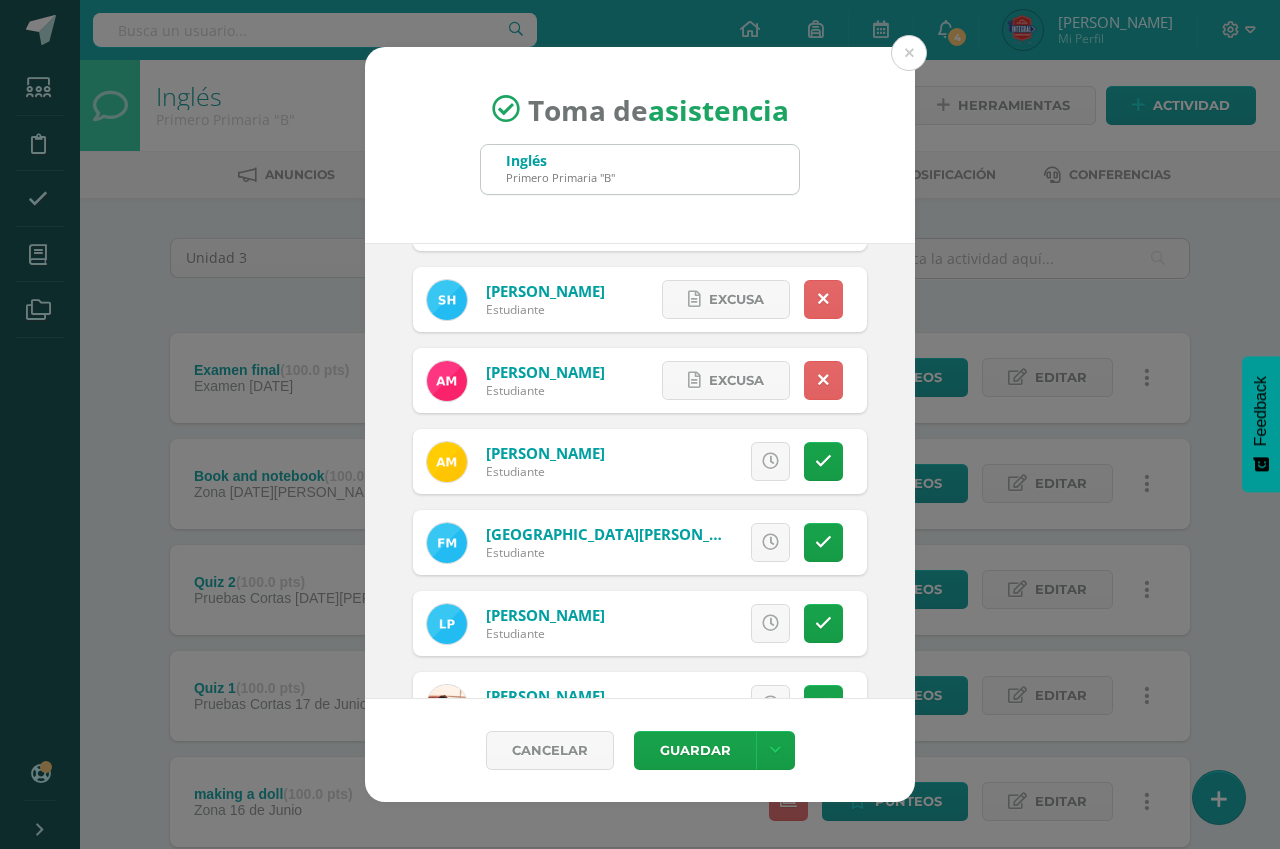 drag, startPoint x: 800, startPoint y: 452, endPoint x: 812, endPoint y: 437, distance: 19.209373 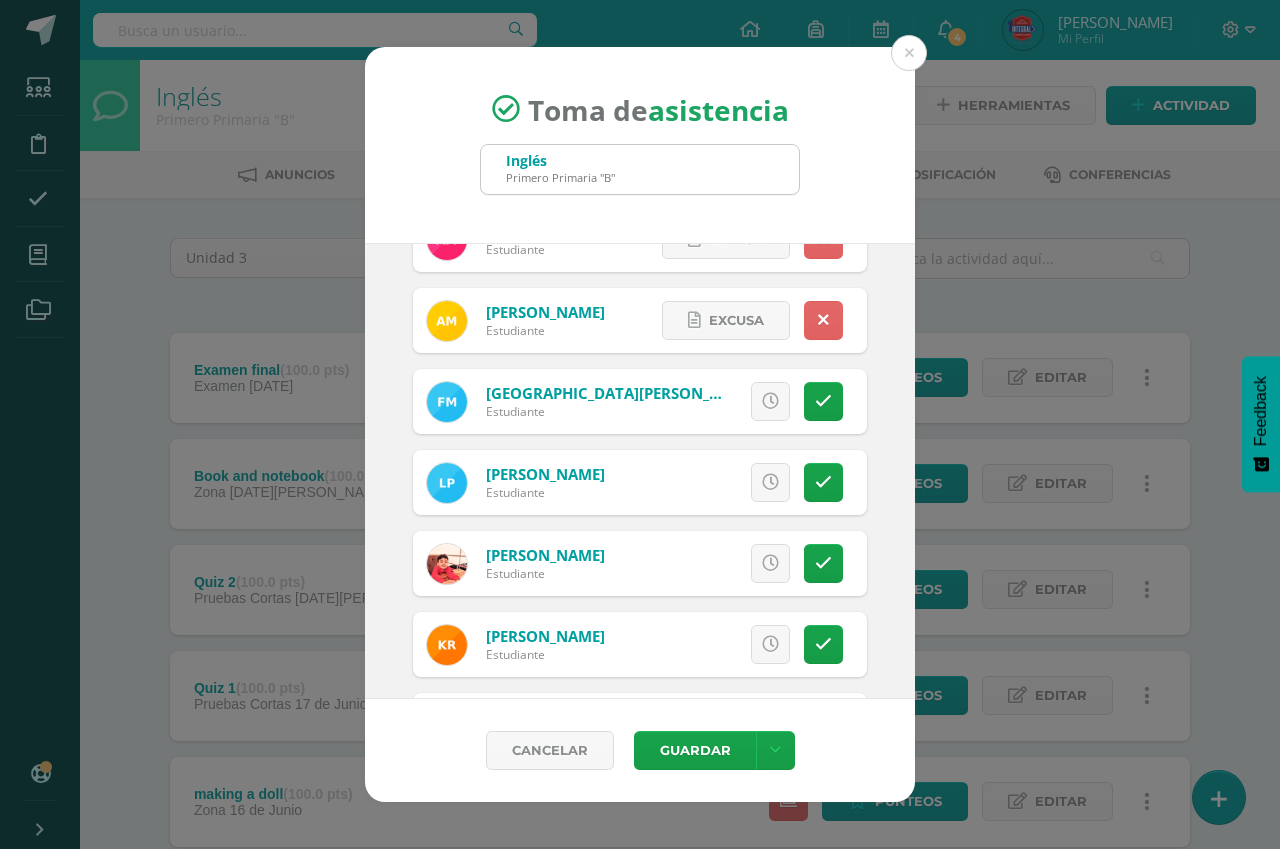 scroll, scrollTop: 959, scrollLeft: 0, axis: vertical 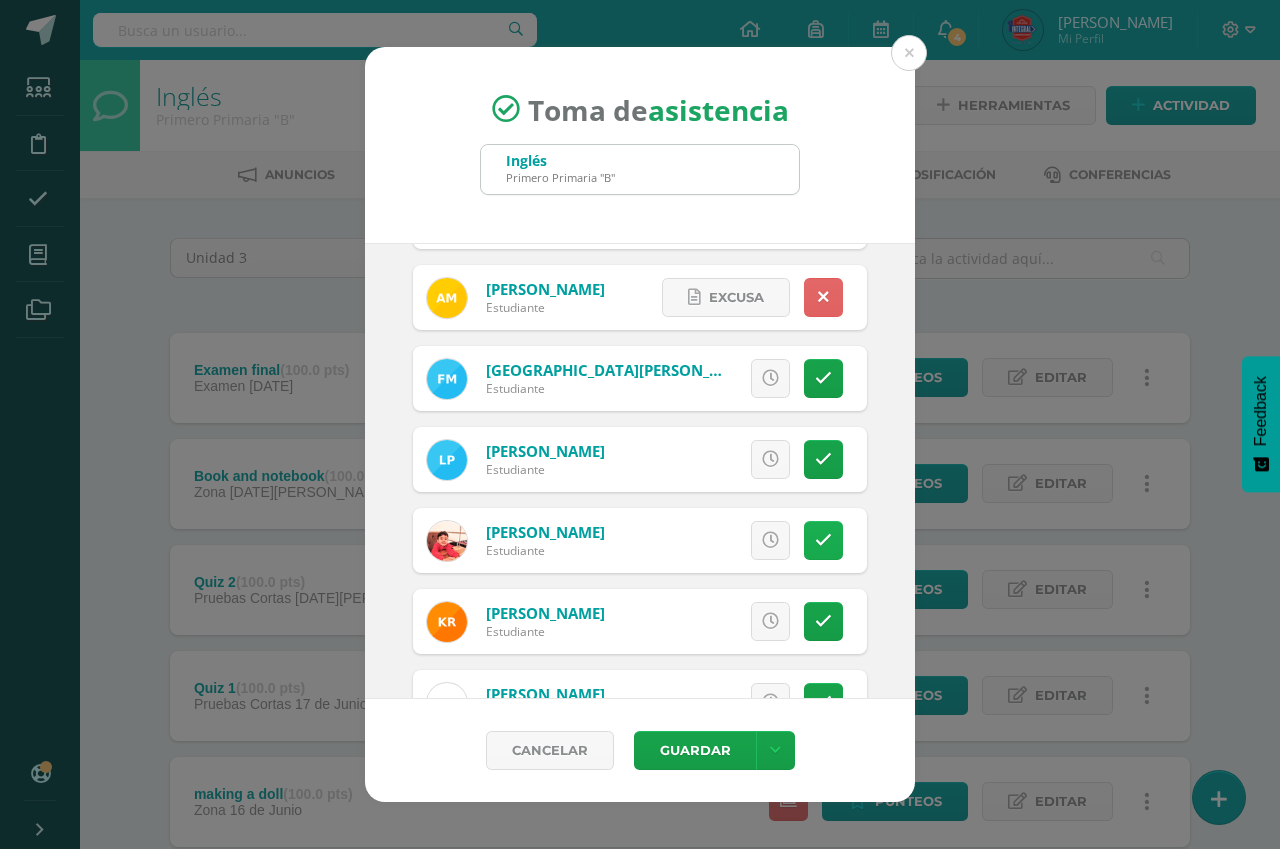 click at bounding box center (823, 540) 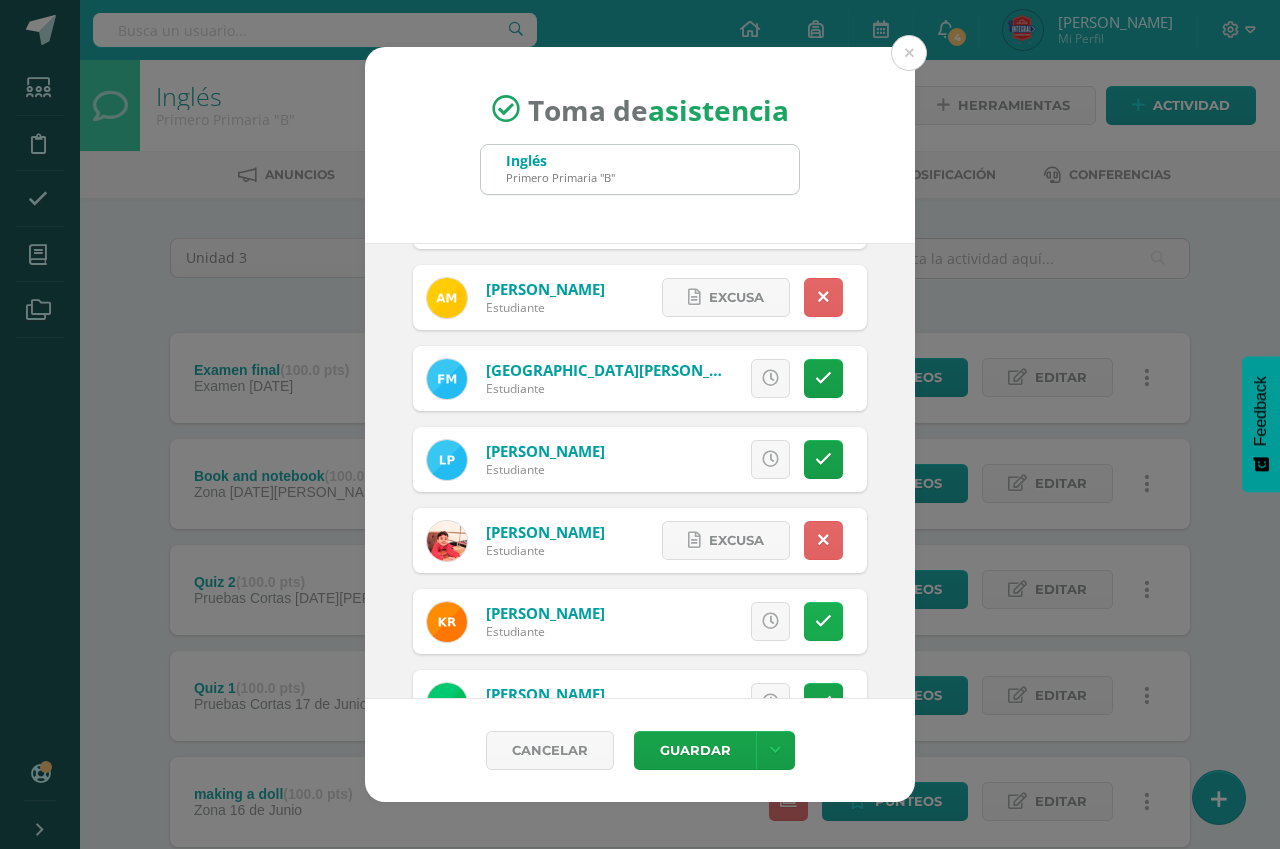click at bounding box center (823, 621) 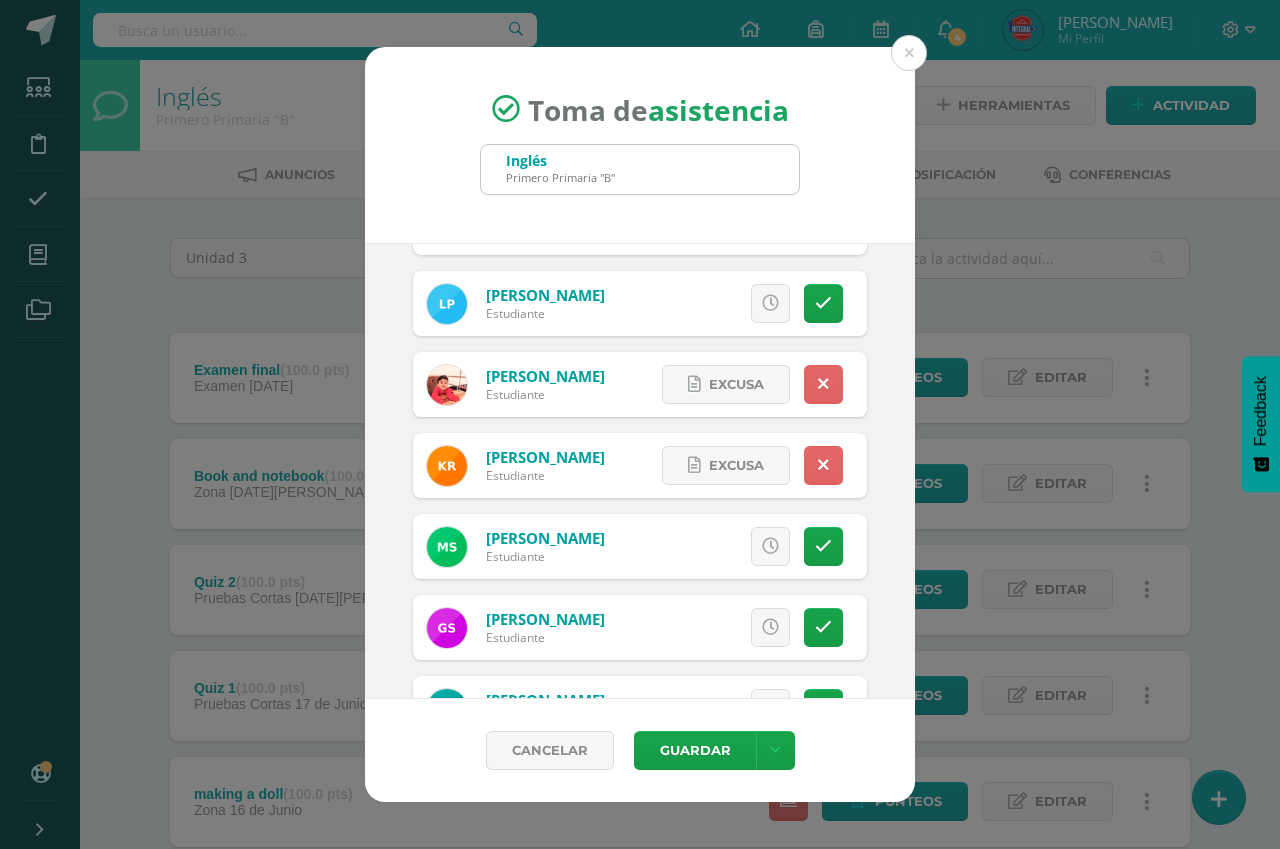 scroll, scrollTop: 1190, scrollLeft: 0, axis: vertical 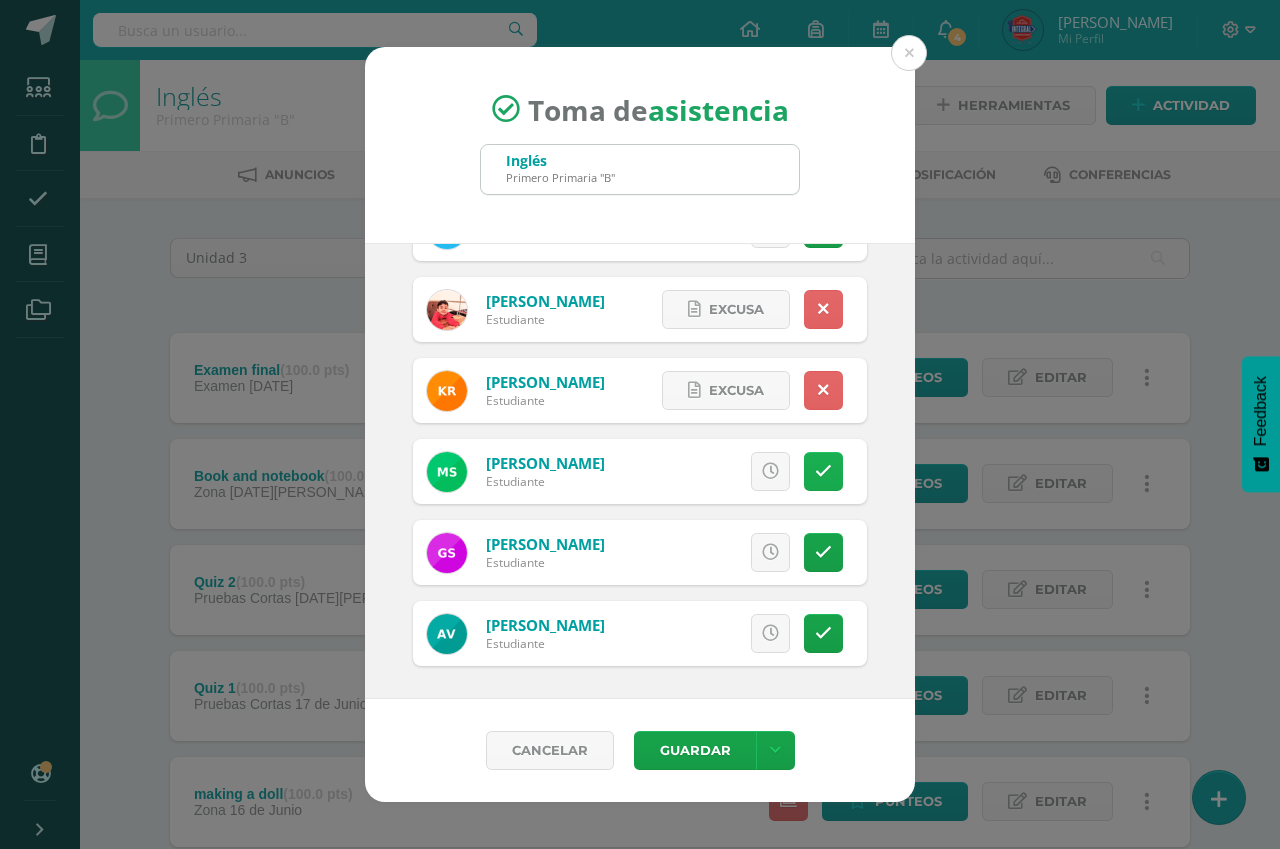 click at bounding box center (823, 471) 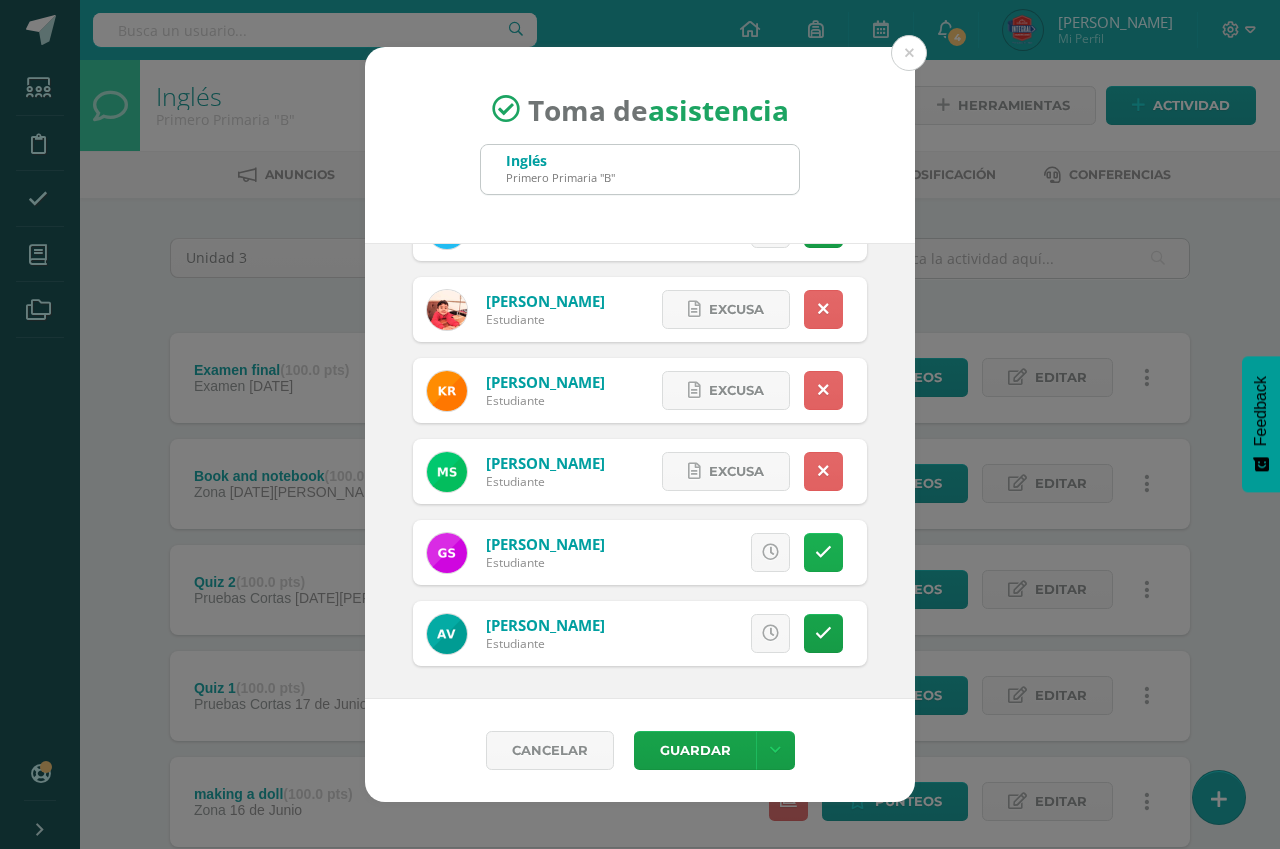 click at bounding box center (823, 552) 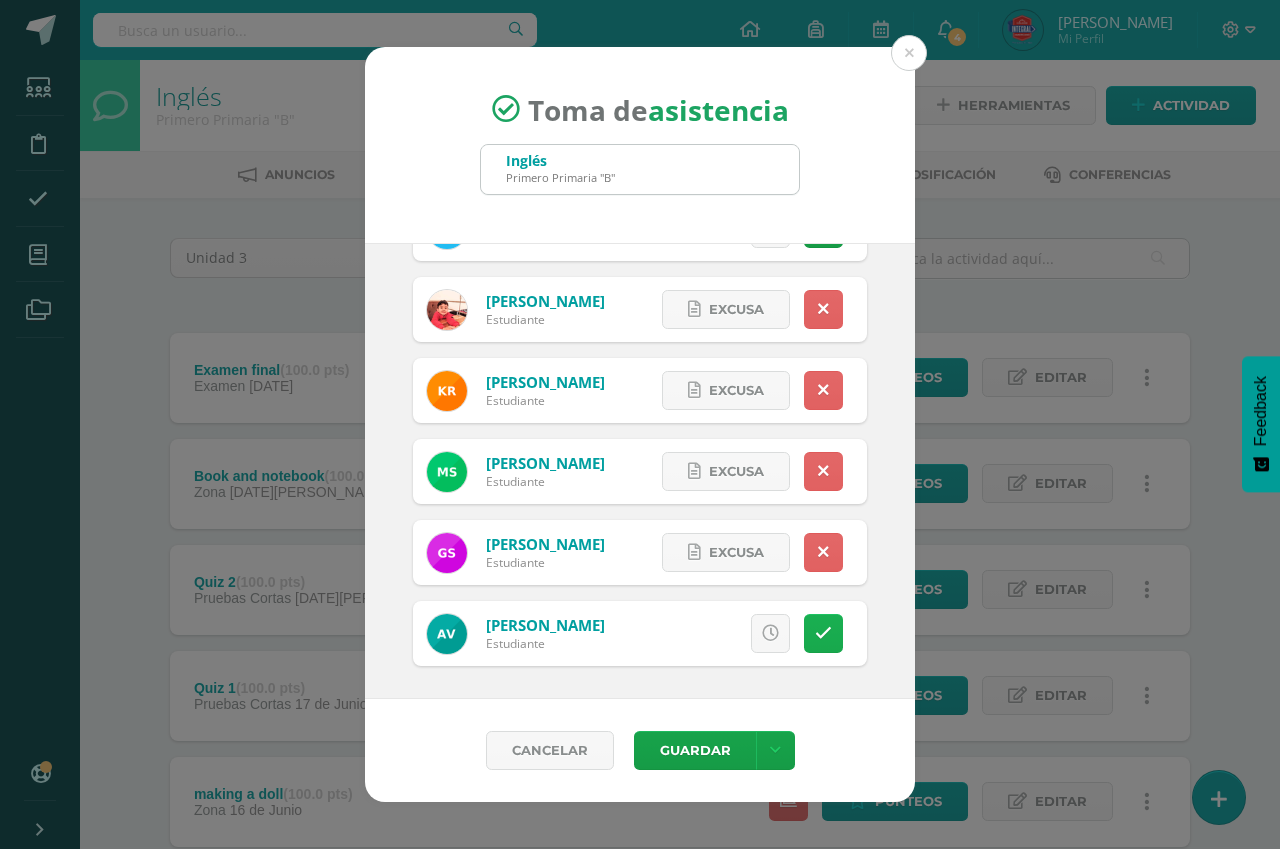 click at bounding box center (823, 633) 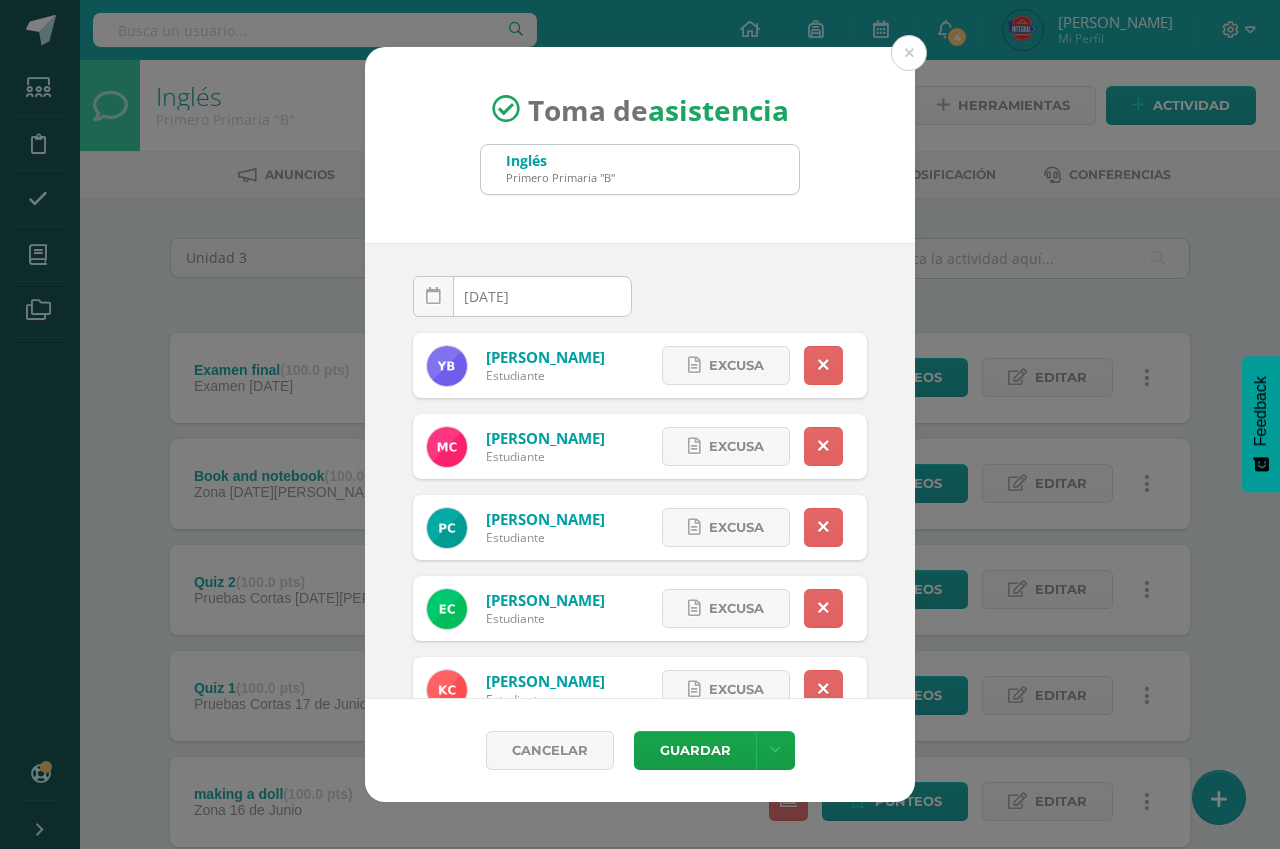 scroll, scrollTop: 328, scrollLeft: 0, axis: vertical 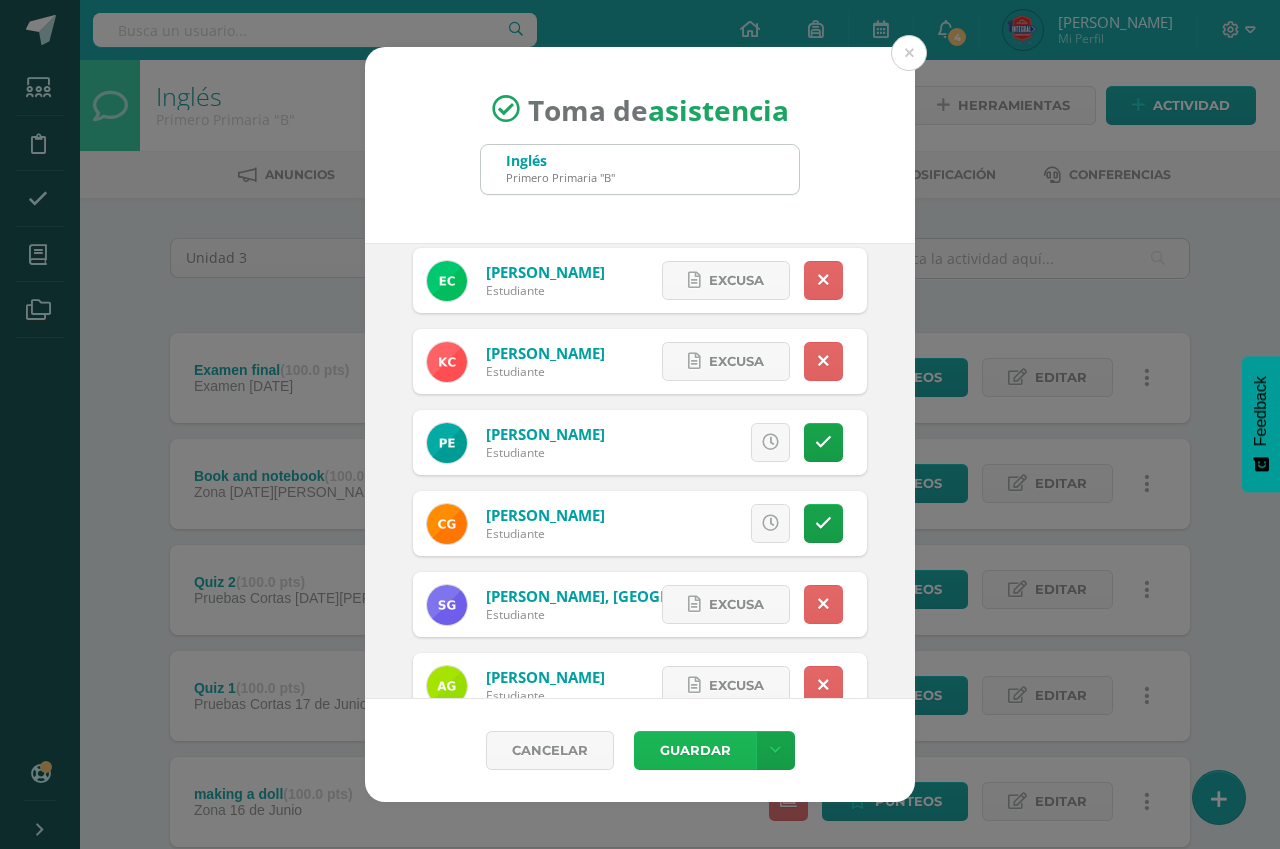 click on "Guardar" at bounding box center (695, 750) 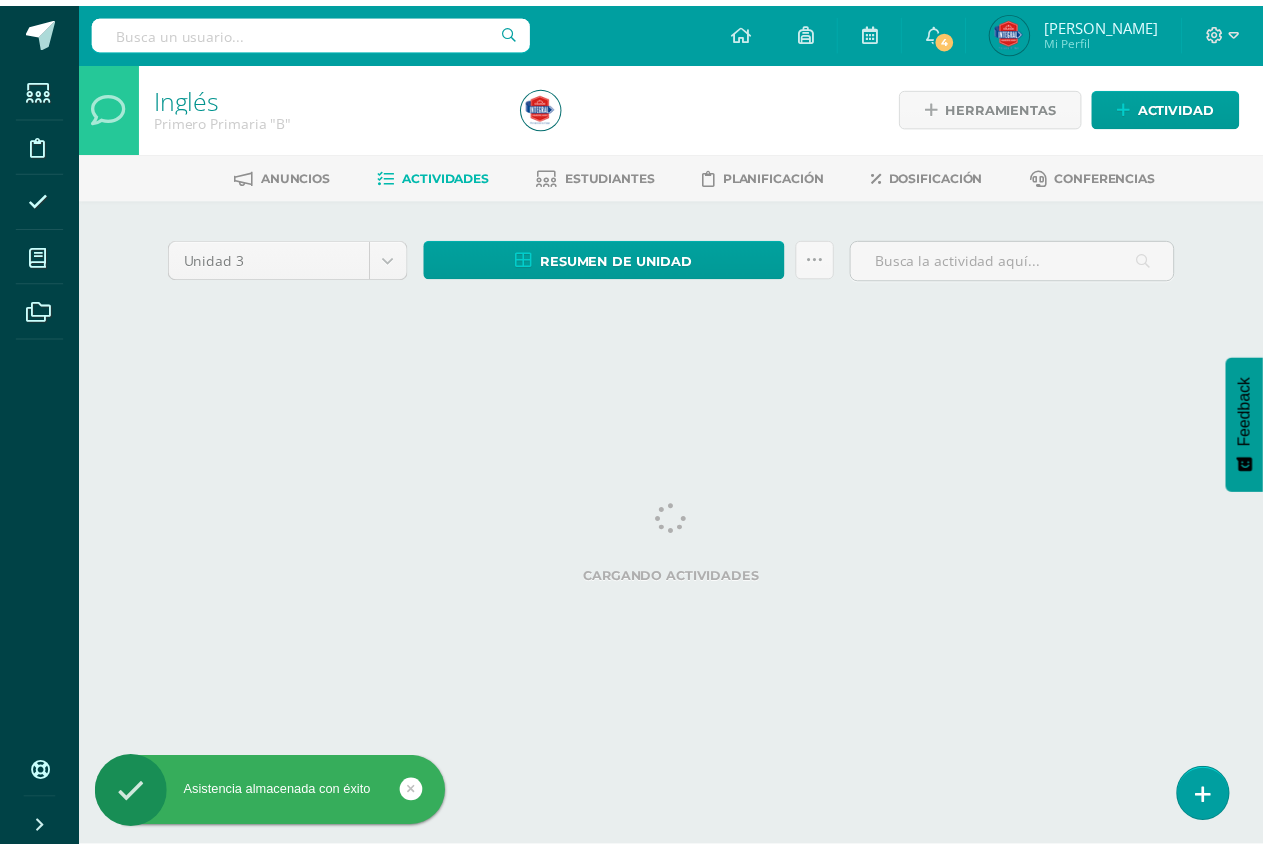 scroll, scrollTop: 0, scrollLeft: 0, axis: both 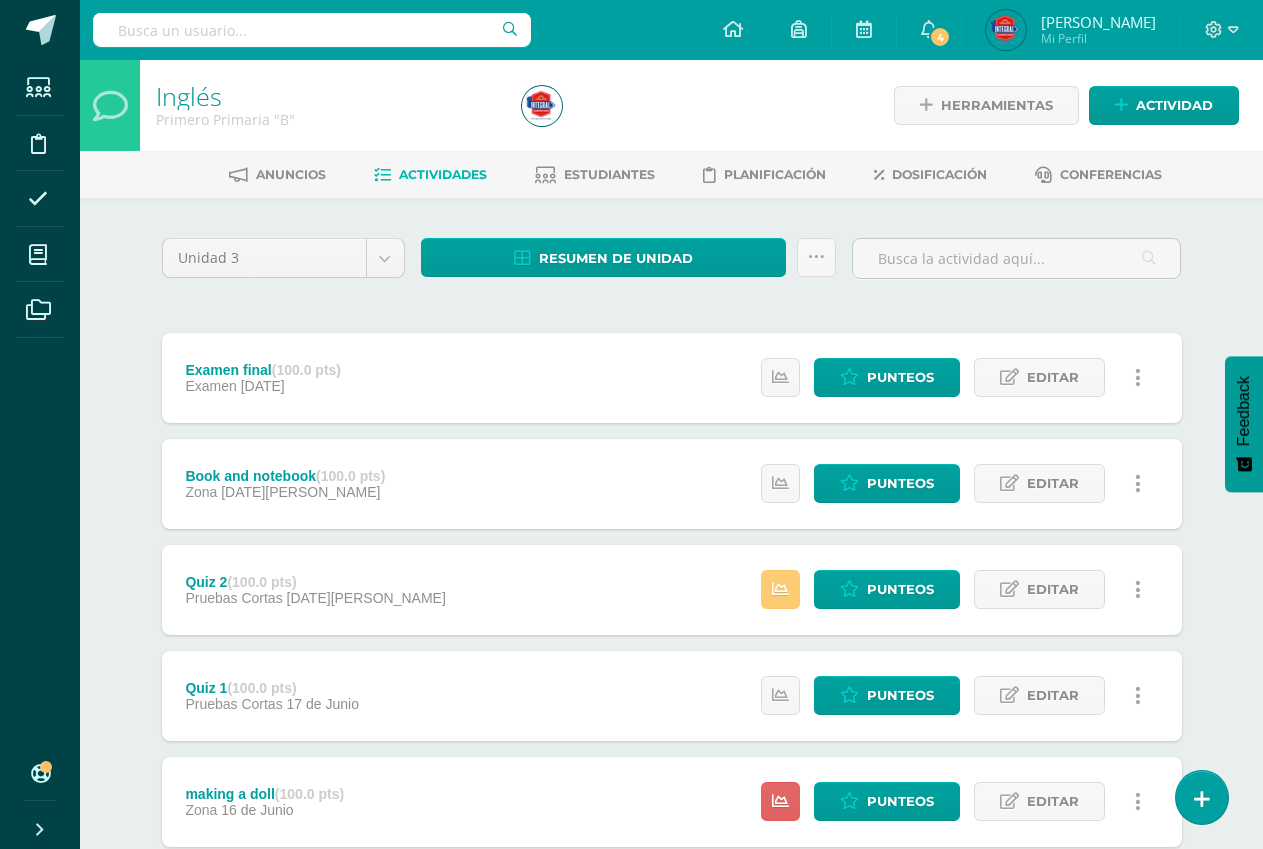 click on "Quiz 2  (100.0 pts)
Pruebas Cortas
08 de Julio
Estatus de Actividad:
4
Estudiantes sin calificar
0
Estudiantes con cero
Media
92.7
Max
100
Min
80
Punteos
Editar" at bounding box center (672, 590) 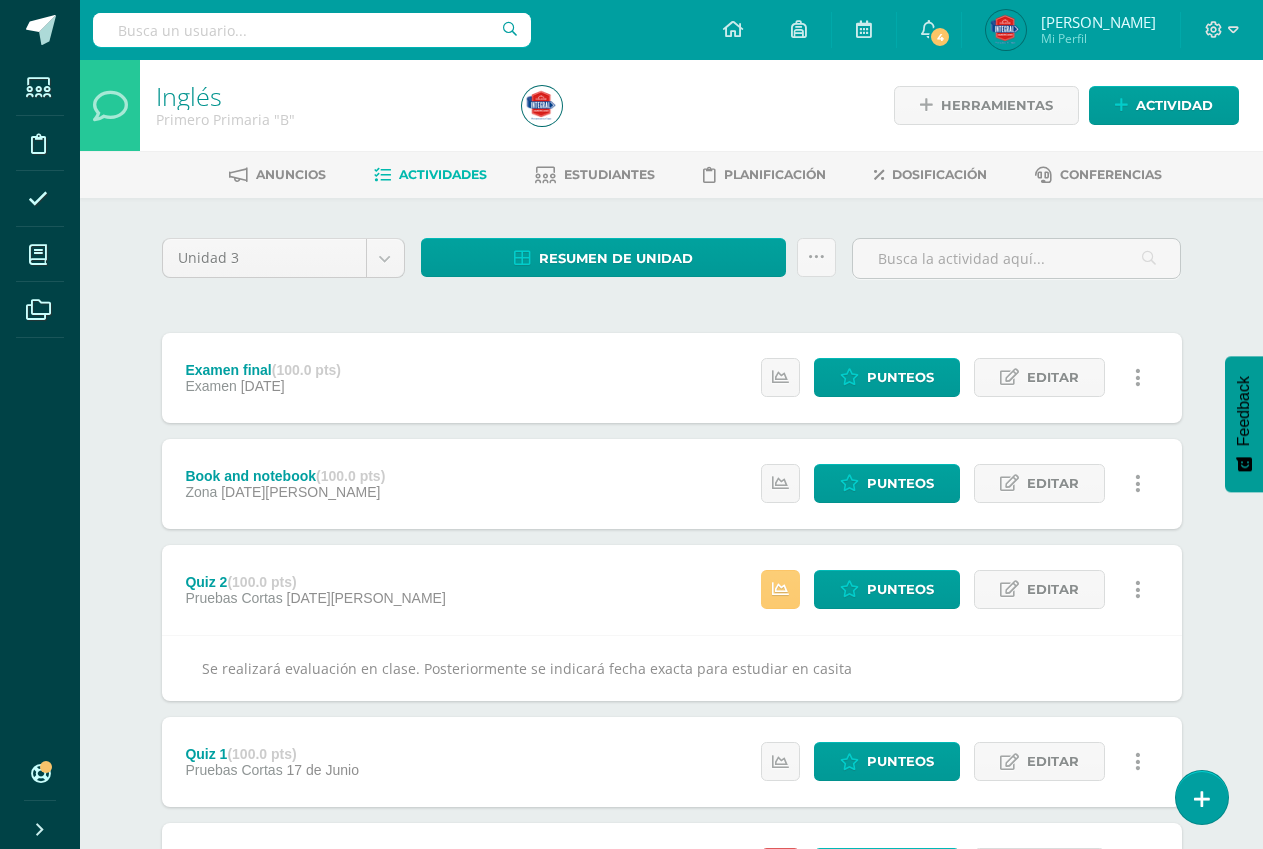 drag, startPoint x: 678, startPoint y: 598, endPoint x: 1124, endPoint y: 388, distance: 492.96652 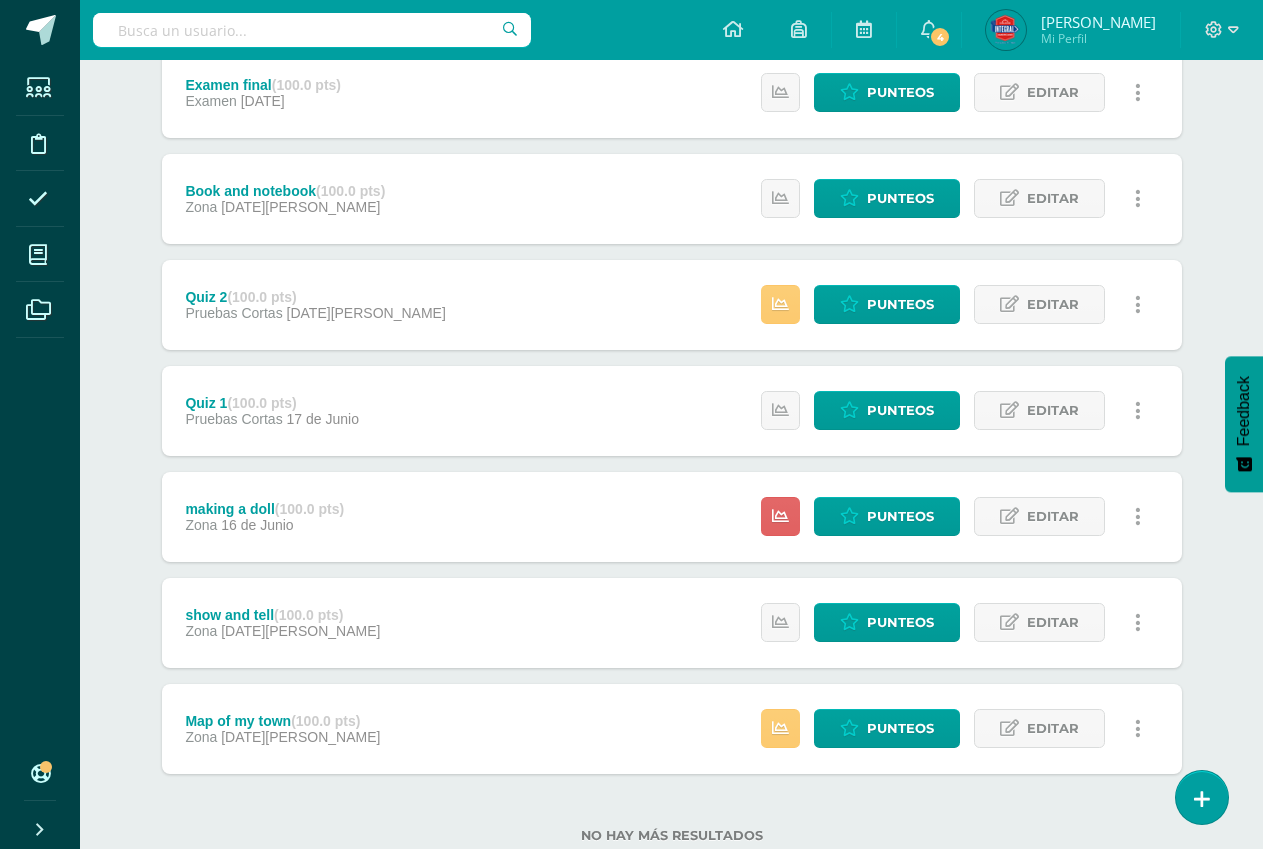 scroll, scrollTop: 289, scrollLeft: 0, axis: vertical 